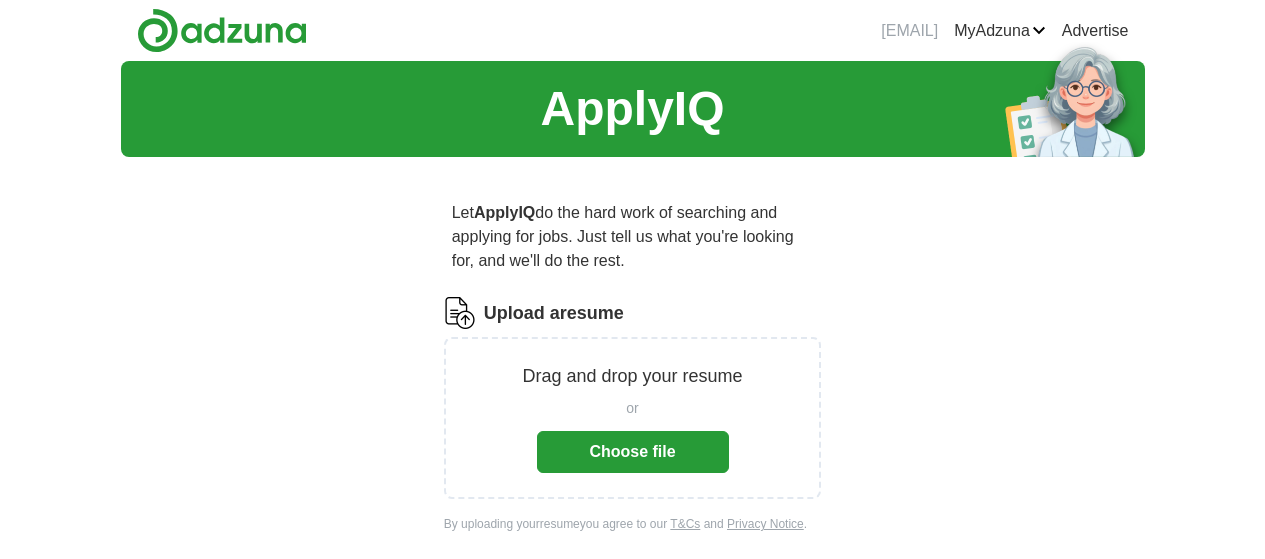 scroll, scrollTop: 0, scrollLeft: 0, axis: both 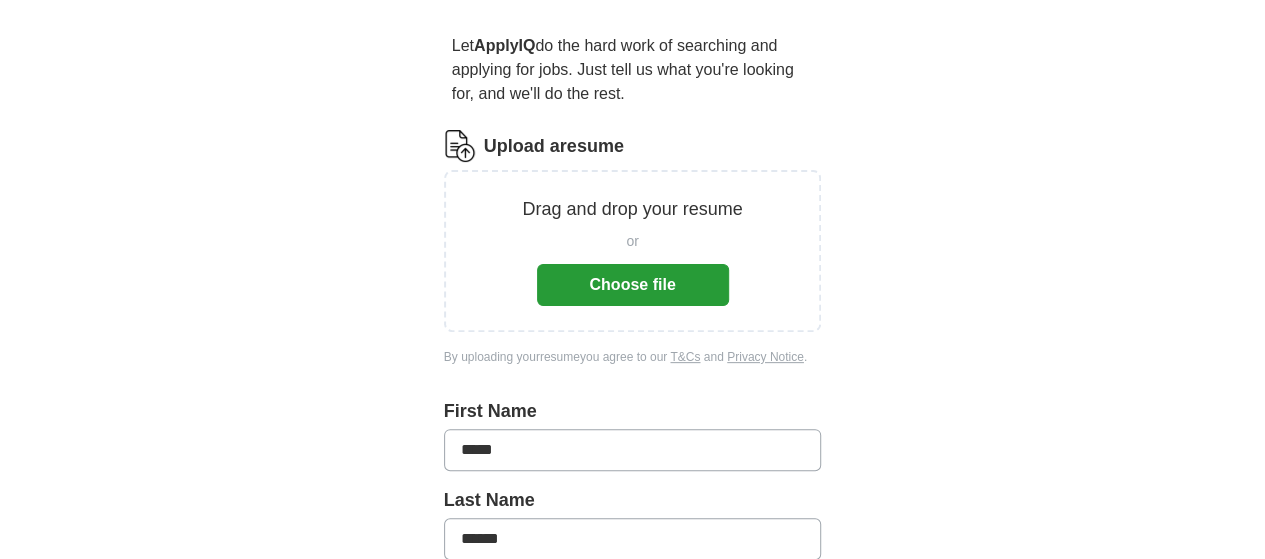 click on "Choose file" at bounding box center [633, 285] 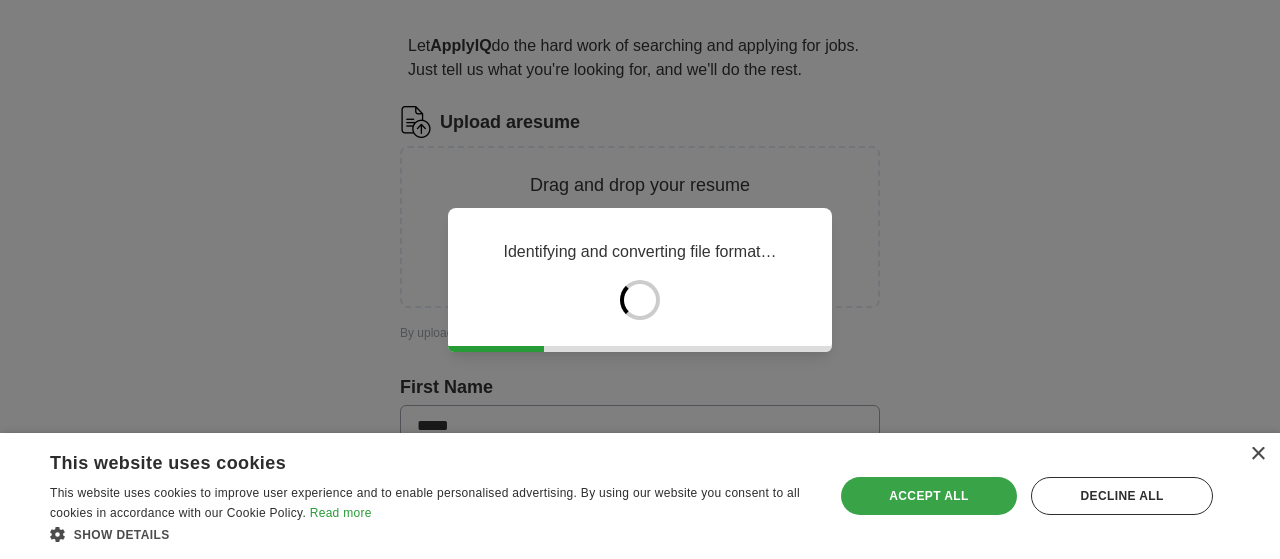 click on "Accept all" at bounding box center (929, 496) 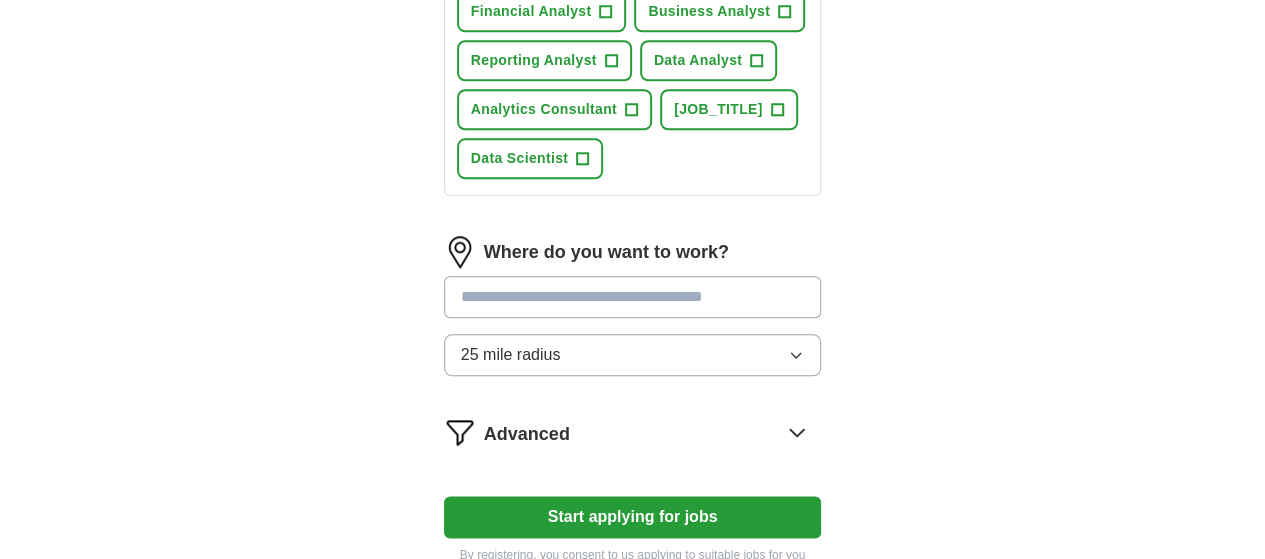 scroll, scrollTop: 937, scrollLeft: 0, axis: vertical 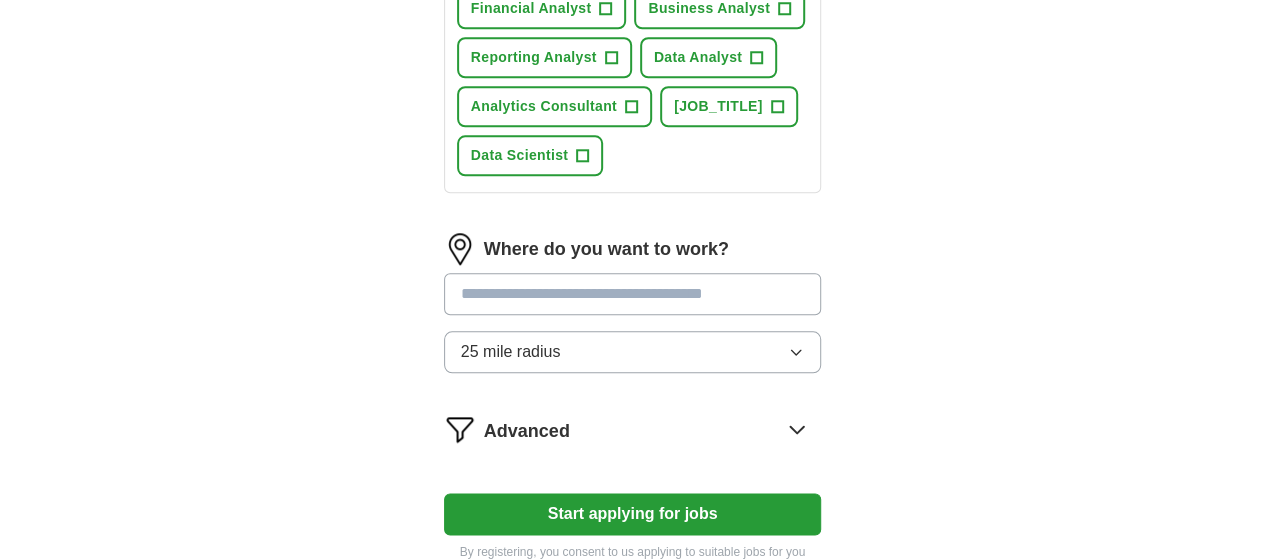 click at bounding box center (633, 294) 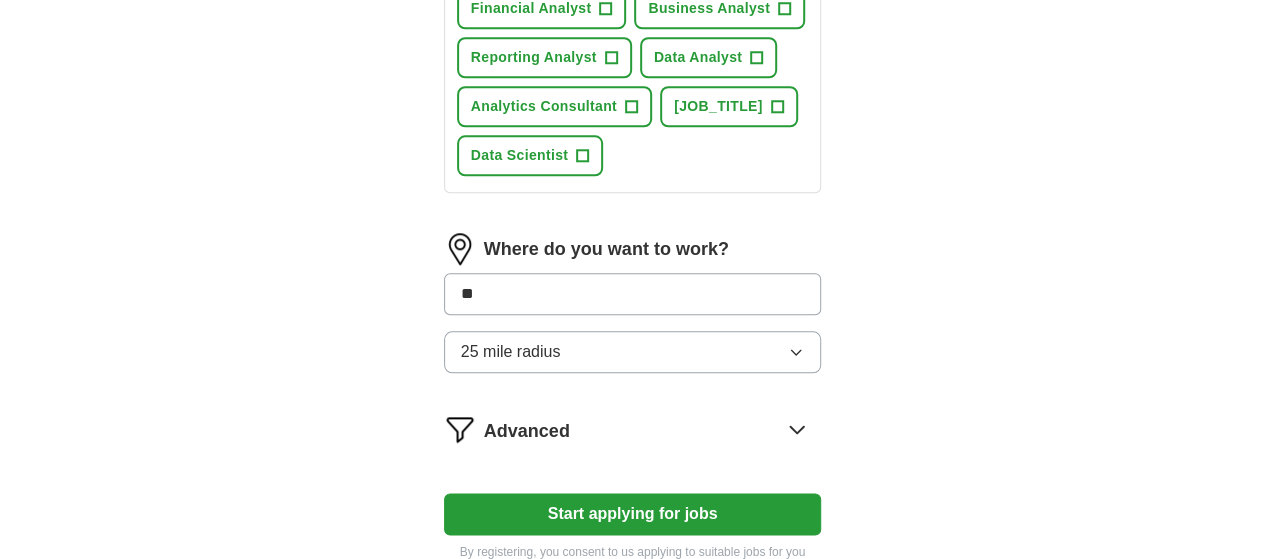 type on "***" 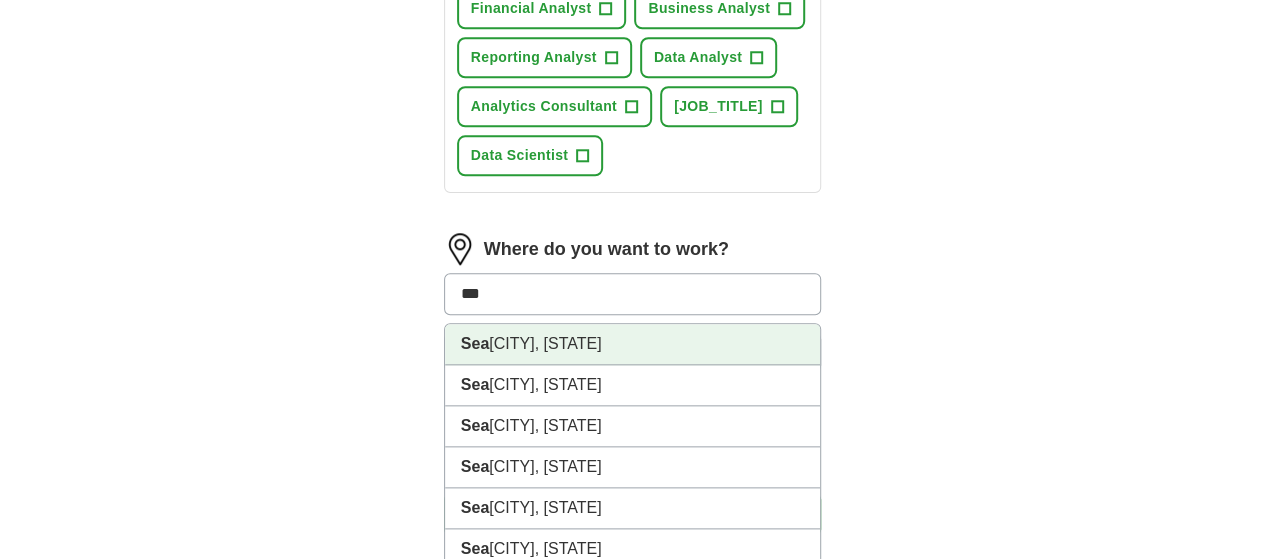 click on "[CITY], [STATE]" at bounding box center [633, 344] 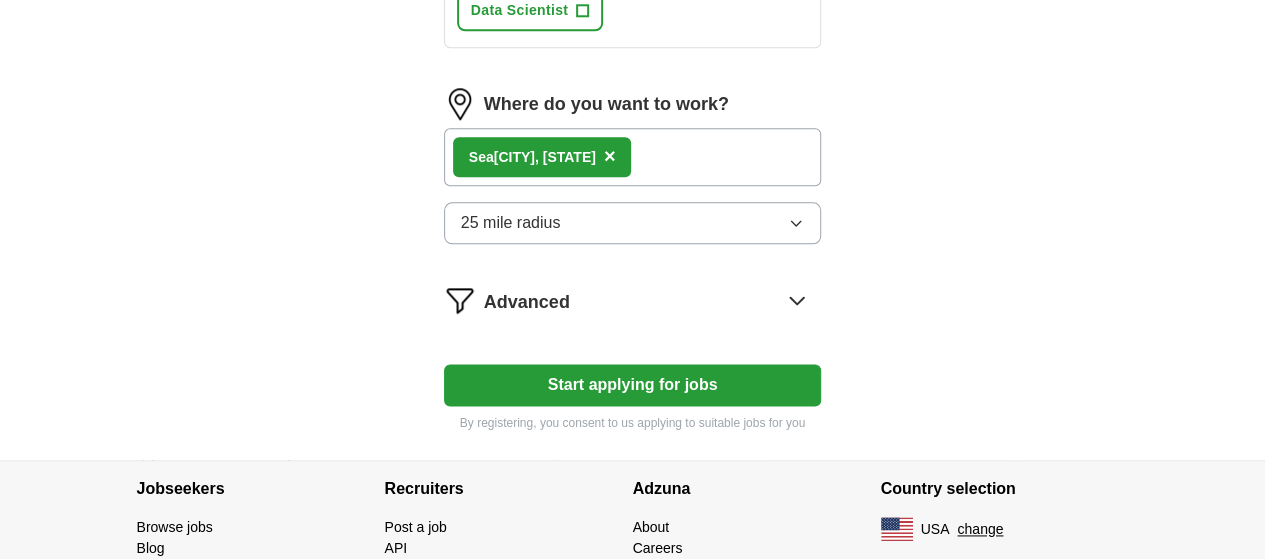 click on "Start applying for jobs" at bounding box center [633, 385] 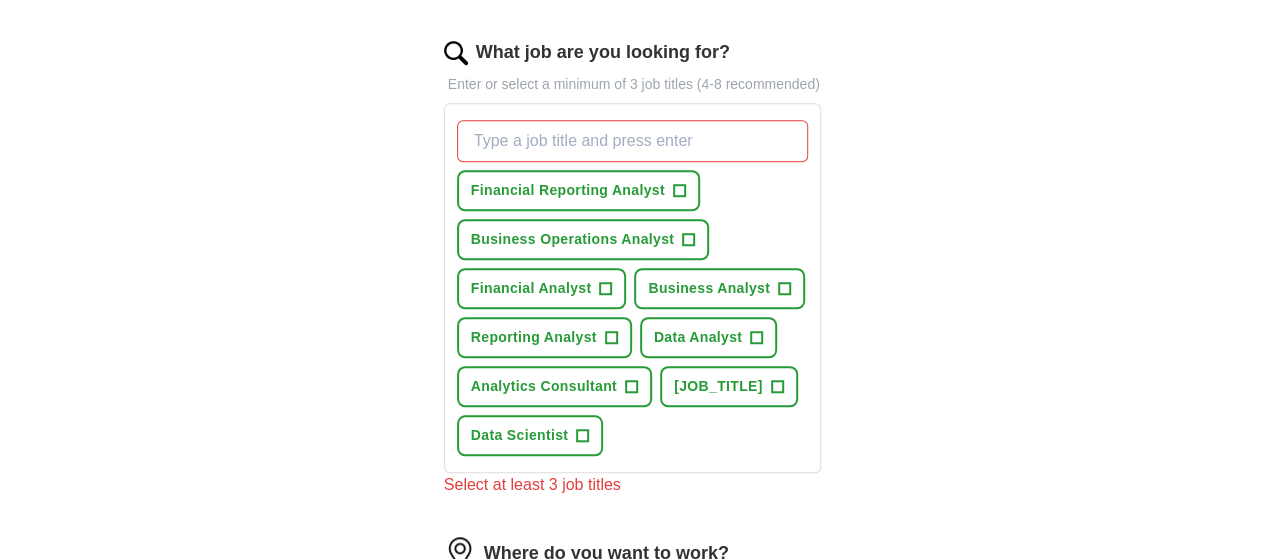 scroll, scrollTop: 656, scrollLeft: 0, axis: vertical 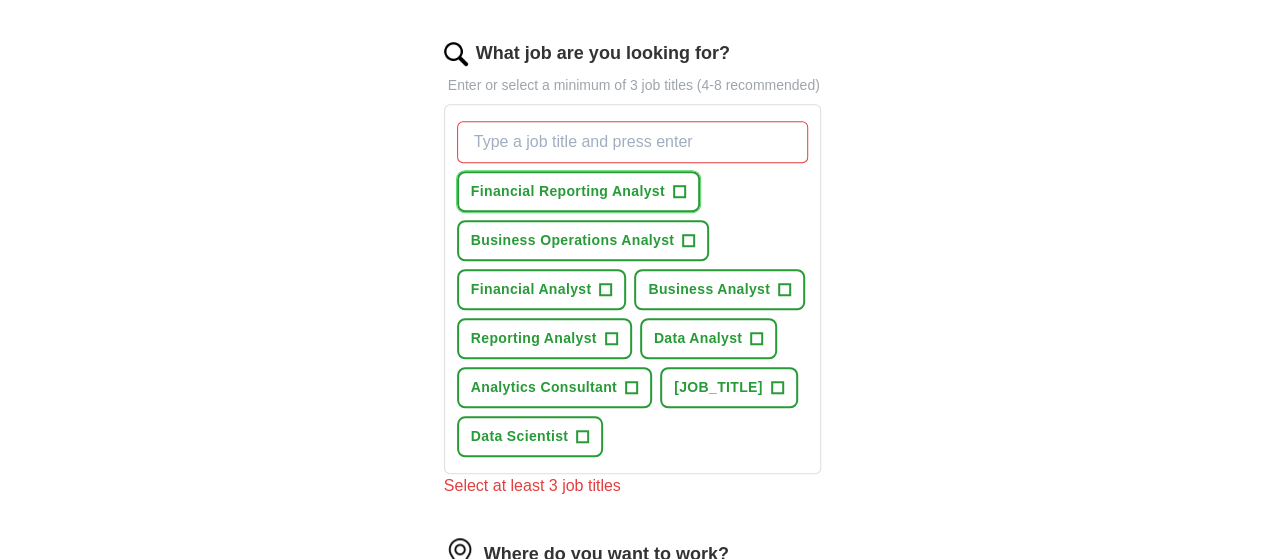 click on "Financial Reporting Analyst +" at bounding box center (578, 191) 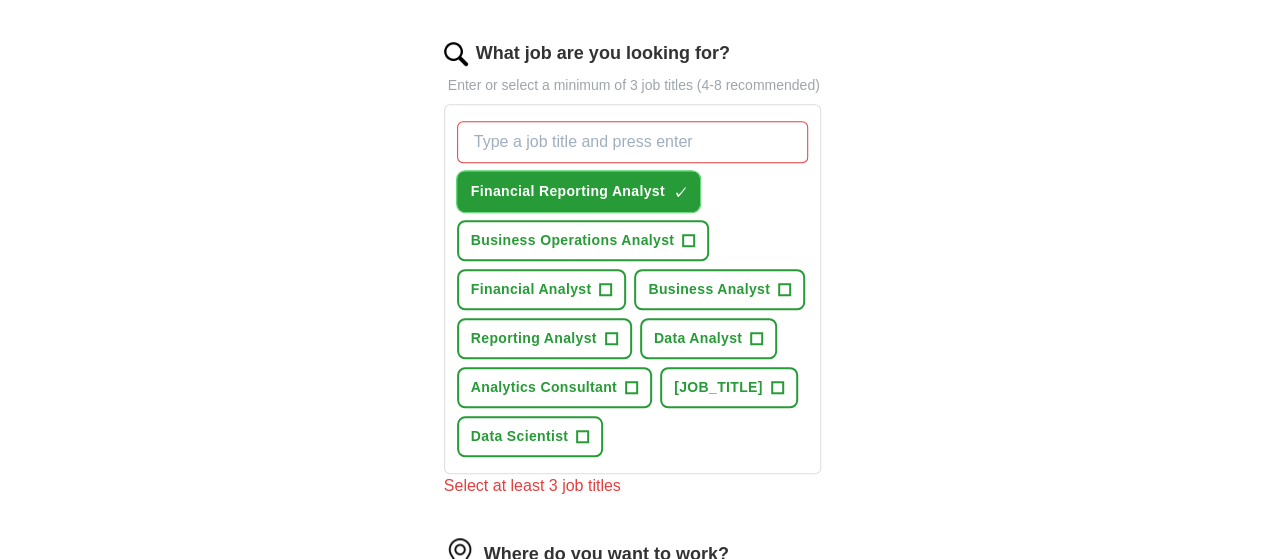 click on "[JOB_TITLE] ✓ ×" at bounding box center [578, 191] 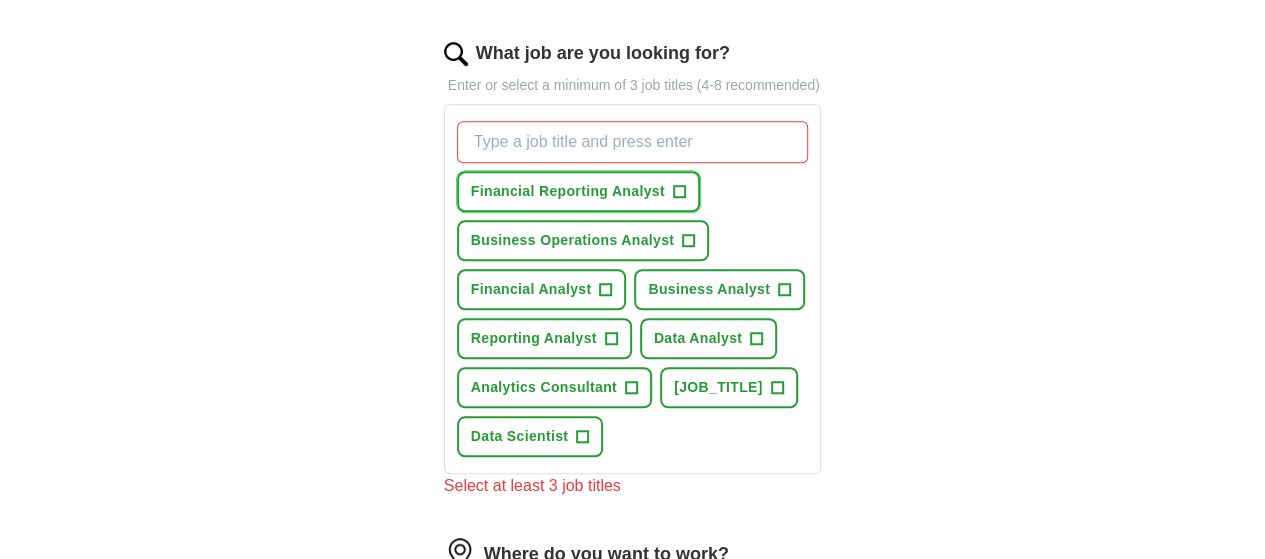 click on "+" at bounding box center (679, 192) 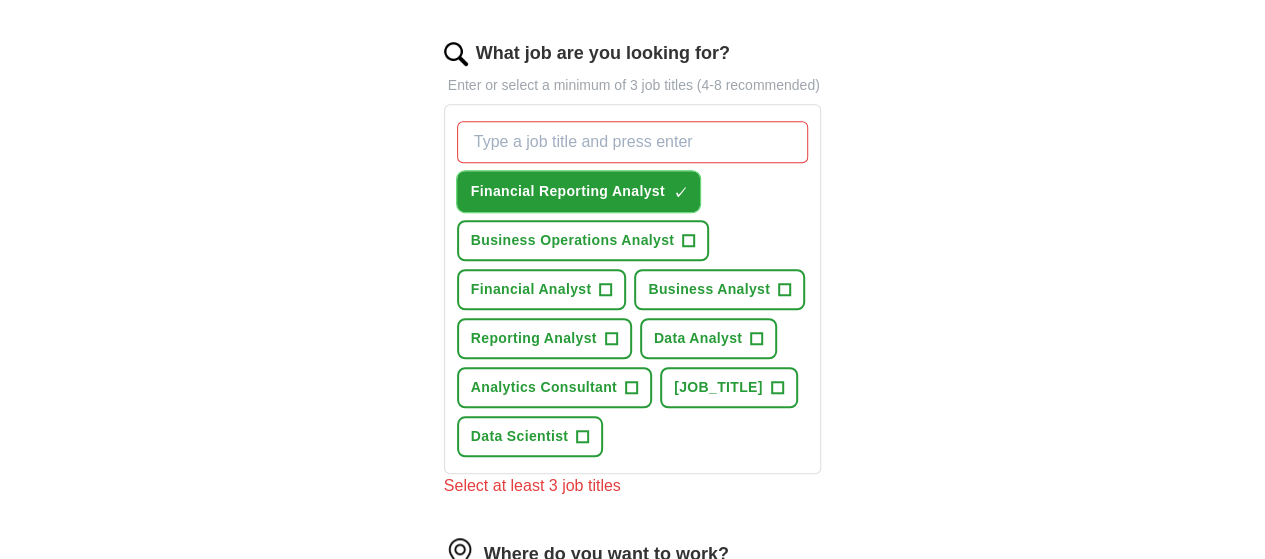 click on "×" at bounding box center (0, 0) 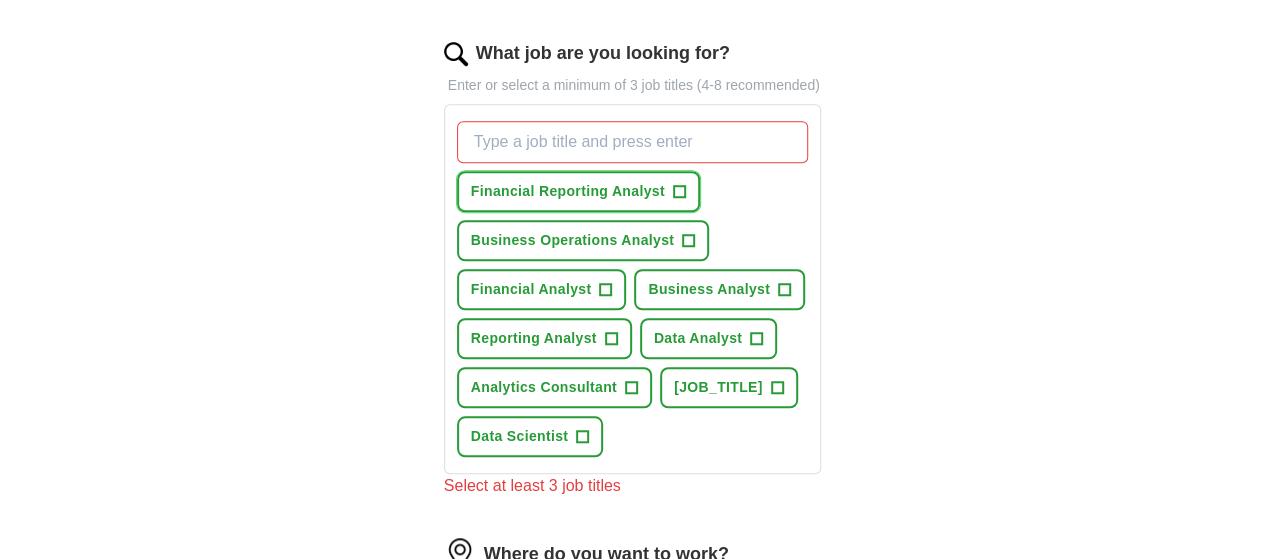 click on "+" at bounding box center [679, 192] 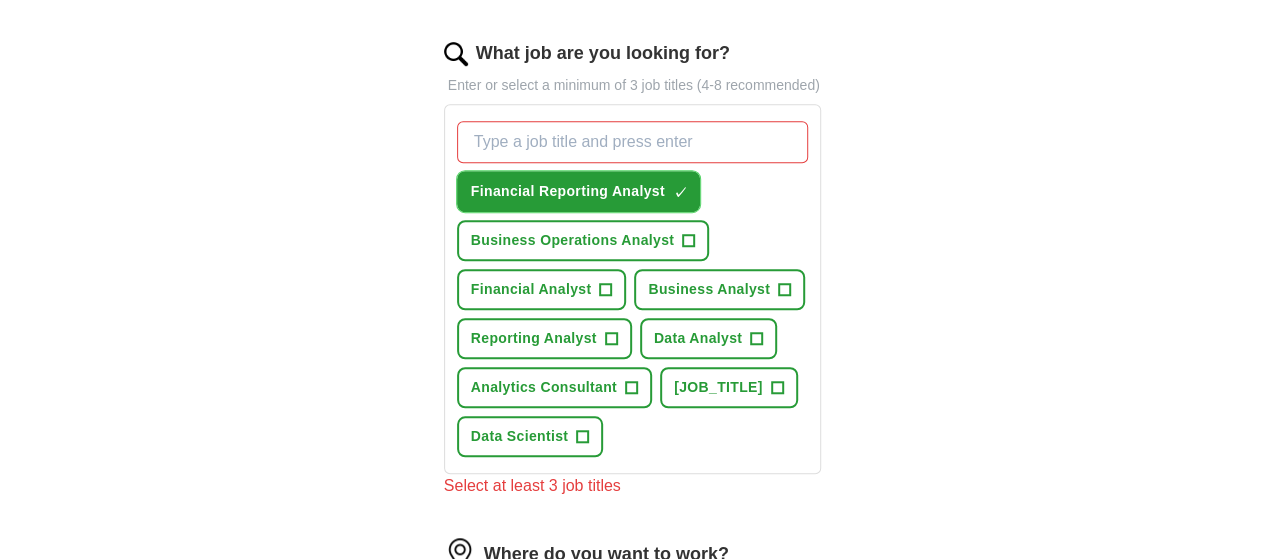 click on "×" at bounding box center [0, 0] 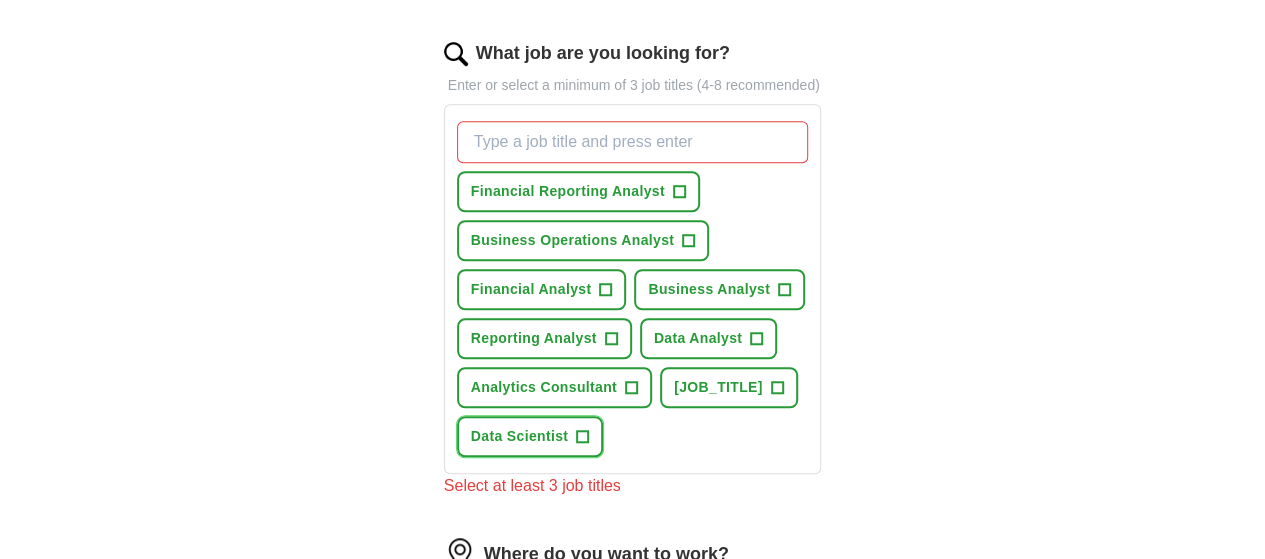 click on "+" at bounding box center [583, 437] 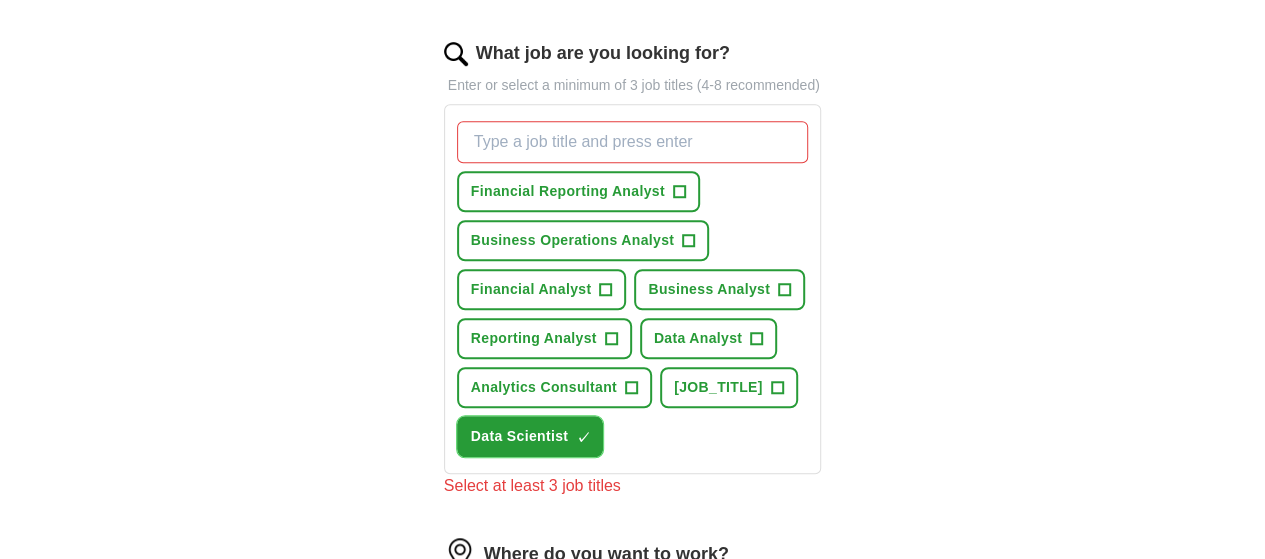 click on "×" at bounding box center [0, 0] 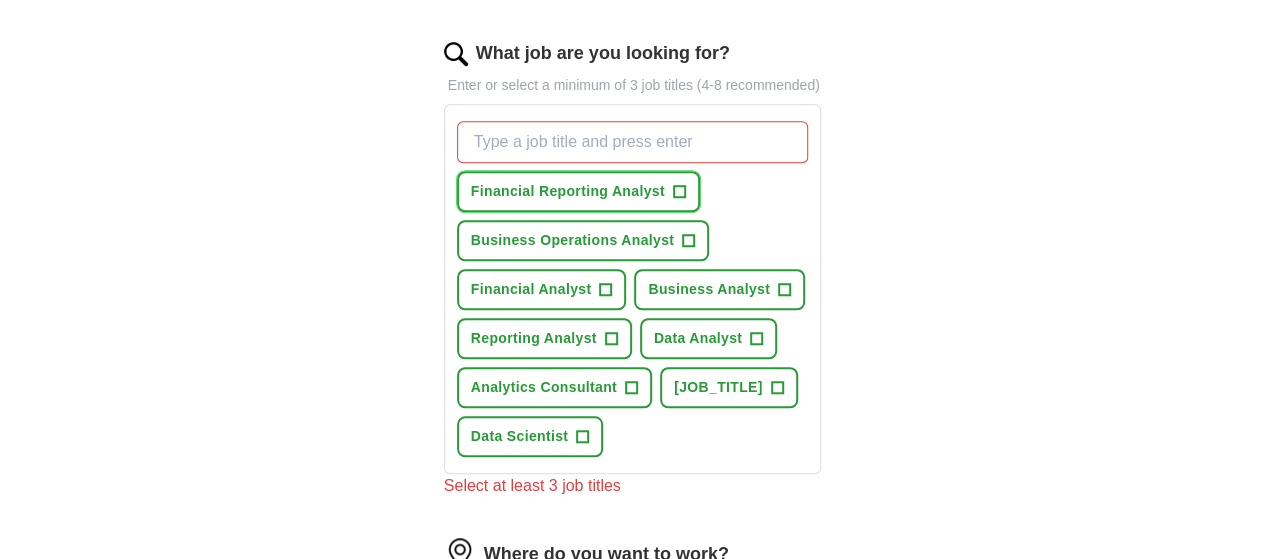 click on "+" at bounding box center (679, 192) 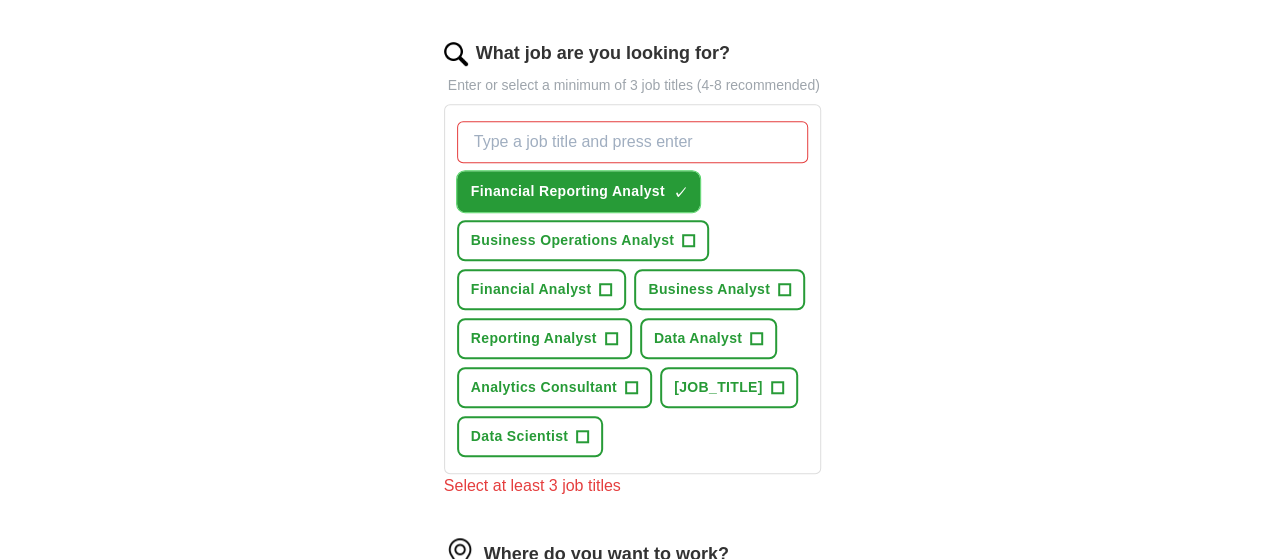 click on "×" at bounding box center [0, 0] 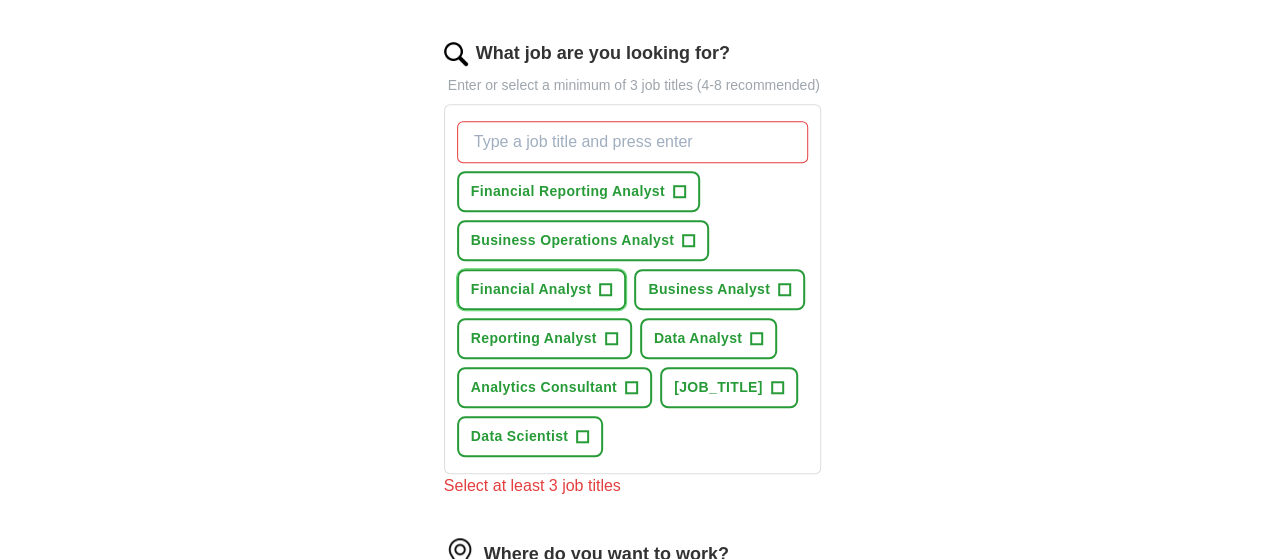 click on "Financial Analyst" at bounding box center (531, 289) 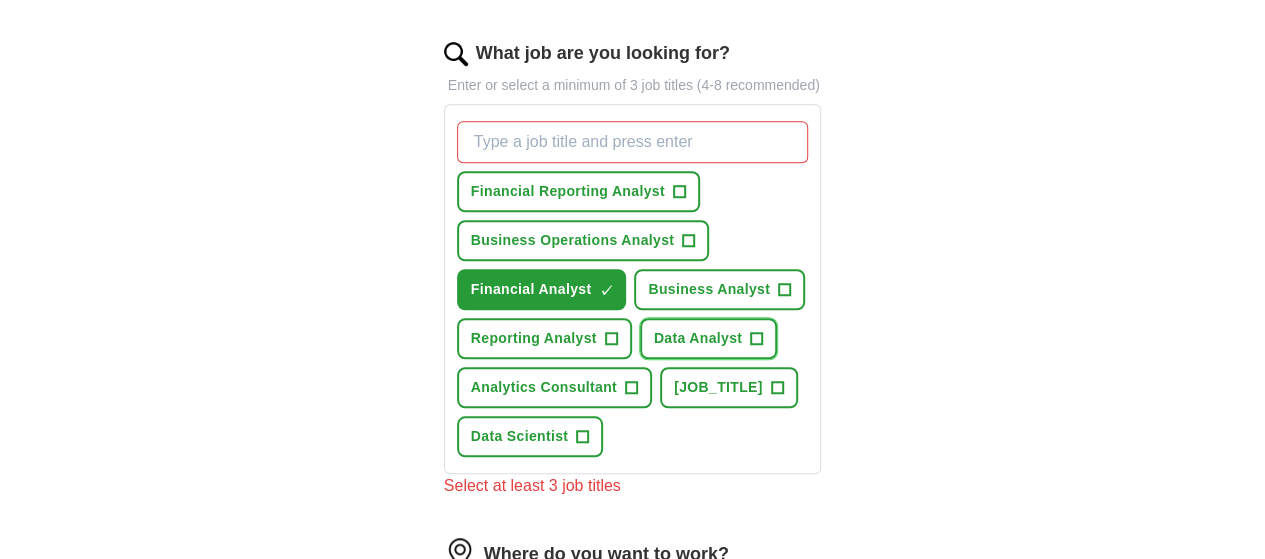 click on "Data Analyst" at bounding box center [698, 338] 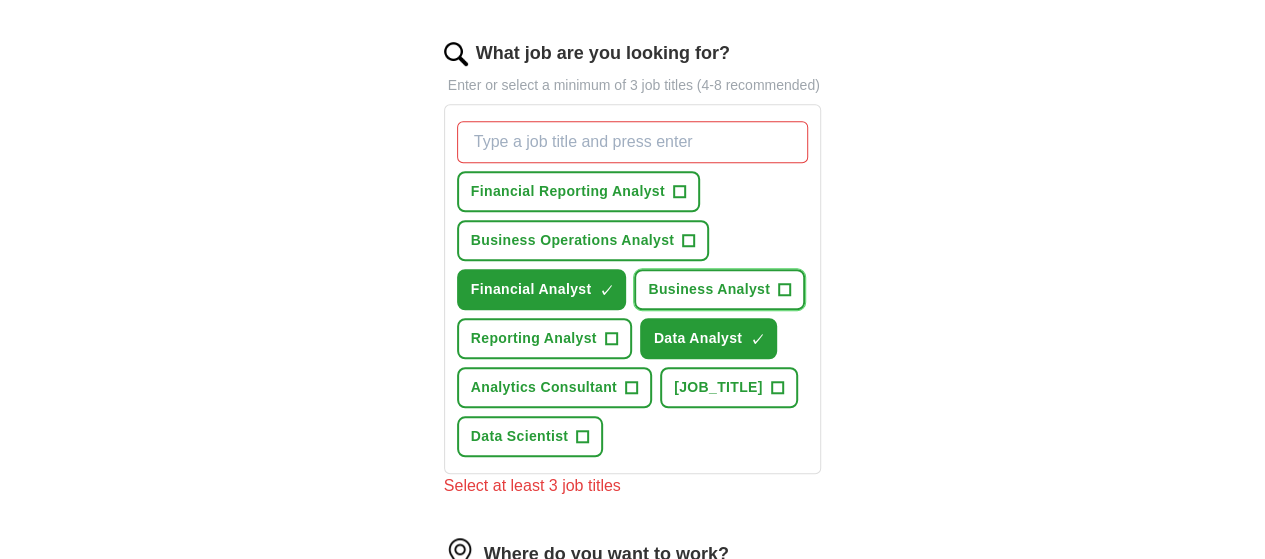 click on "Business Analyst" at bounding box center (709, 289) 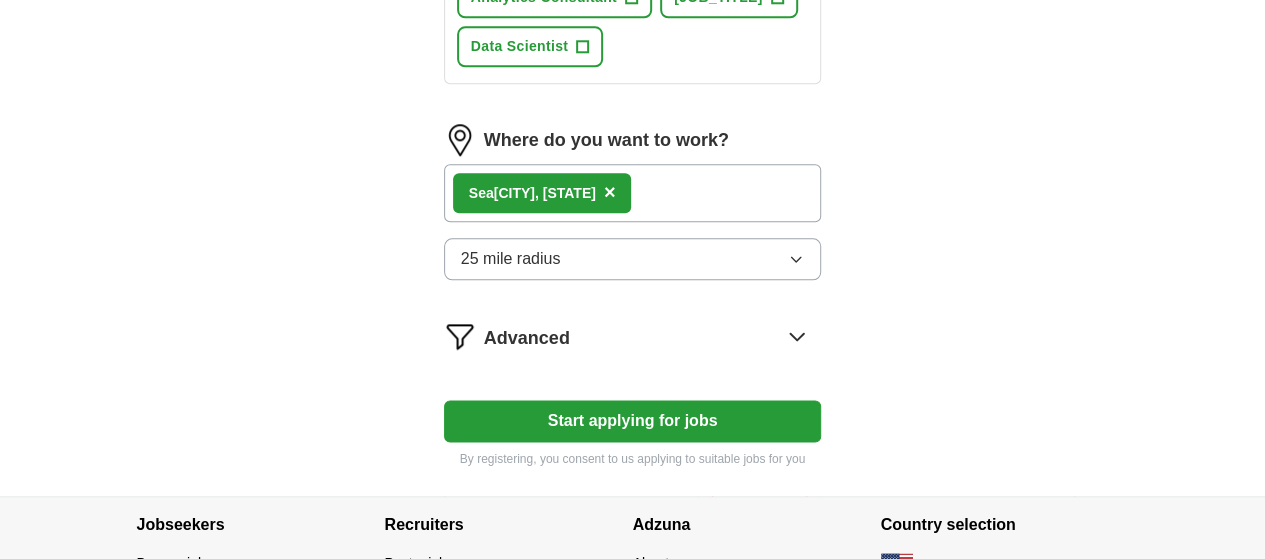 scroll, scrollTop: 1106, scrollLeft: 0, axis: vertical 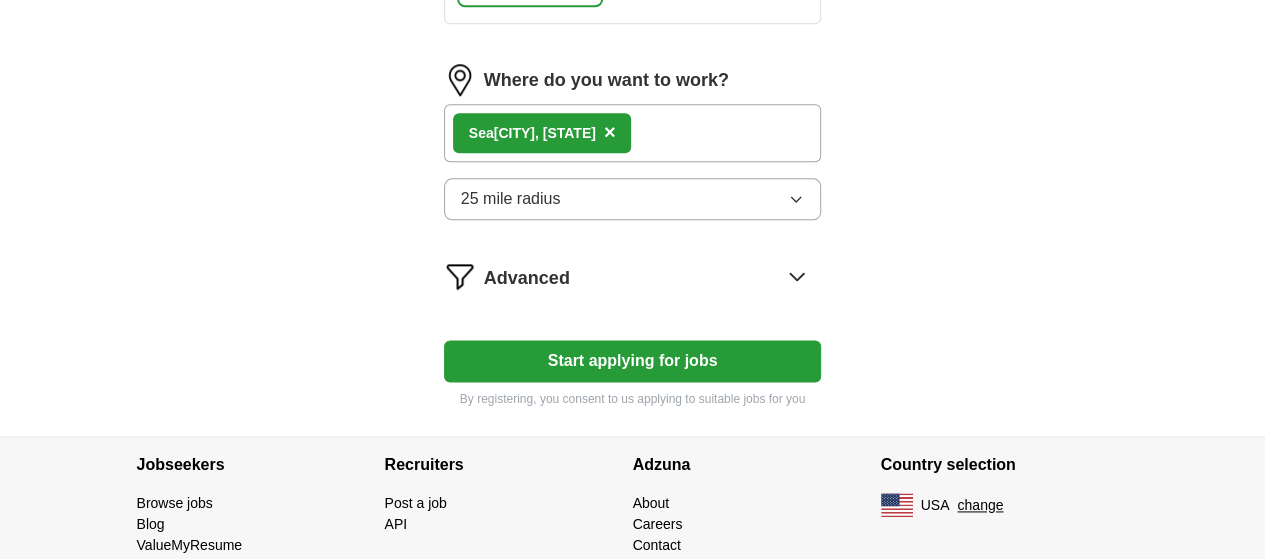 click on "Start applying for jobs" at bounding box center (633, 361) 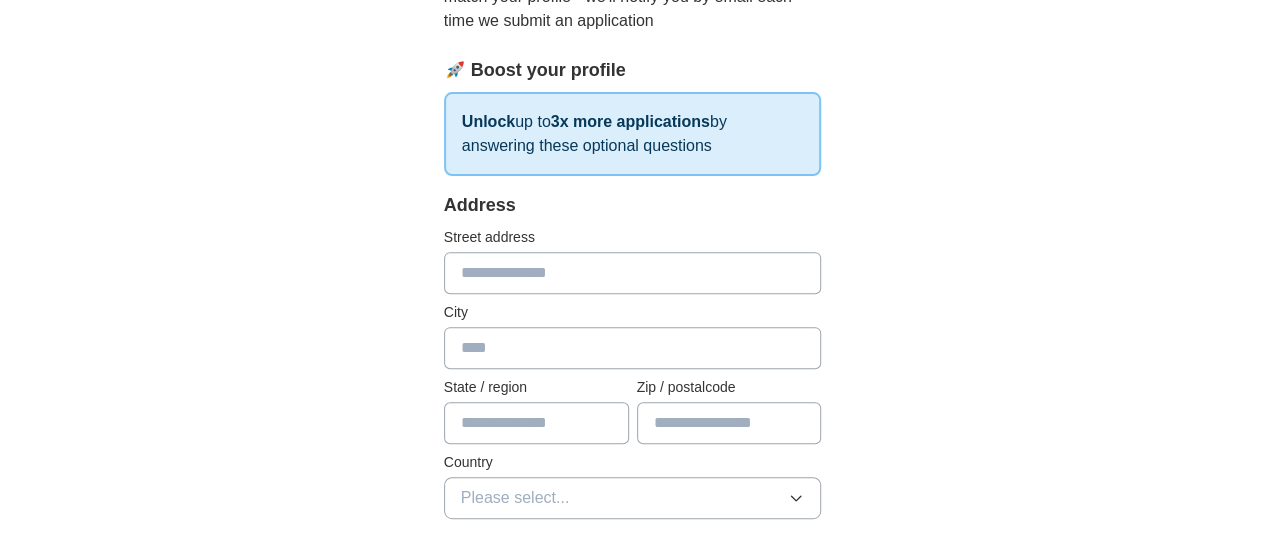 scroll, scrollTop: 268, scrollLeft: 0, axis: vertical 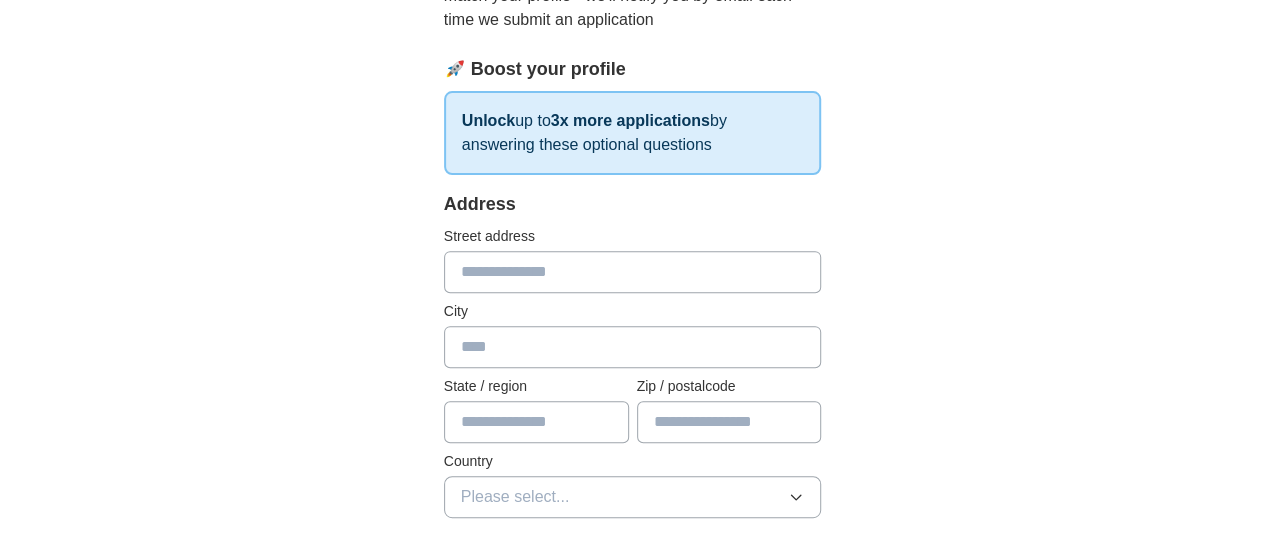 click at bounding box center [633, 272] 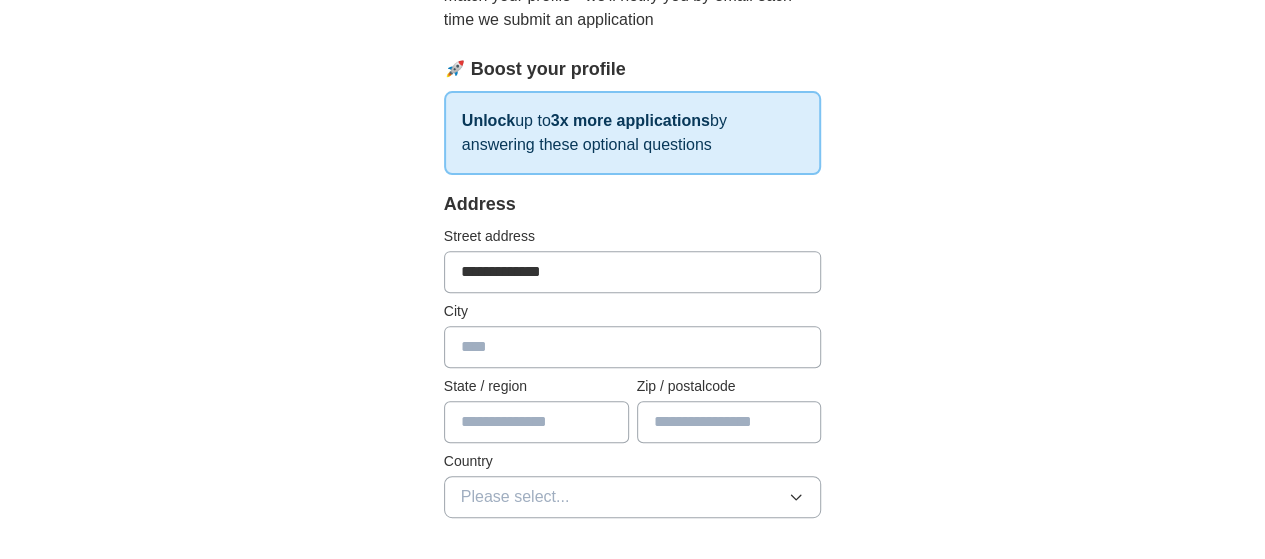 type on "*******" 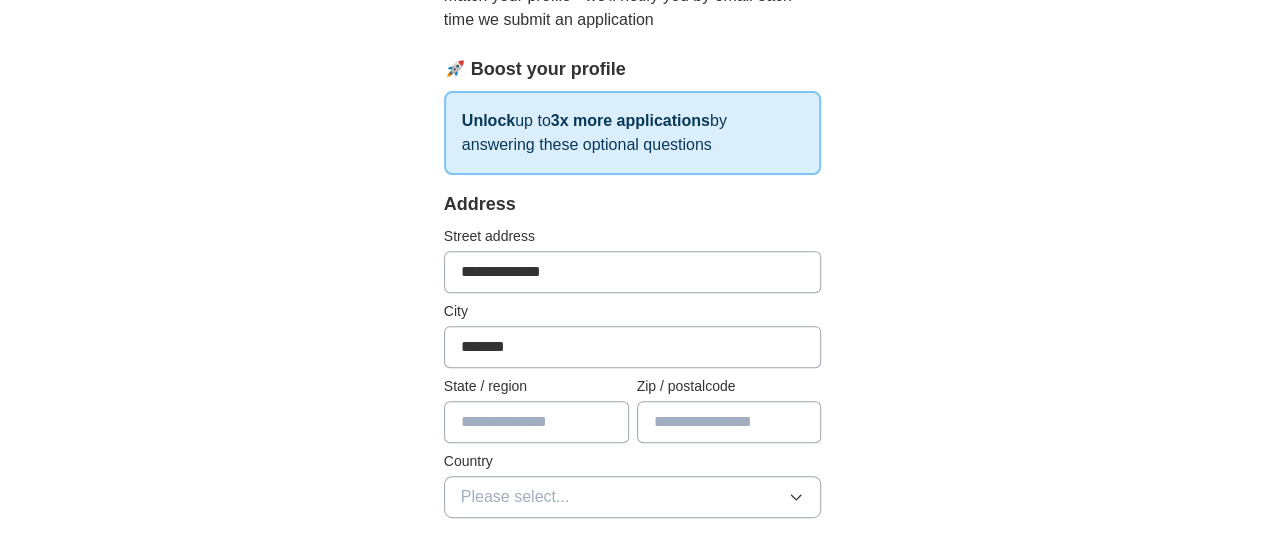type on "**" 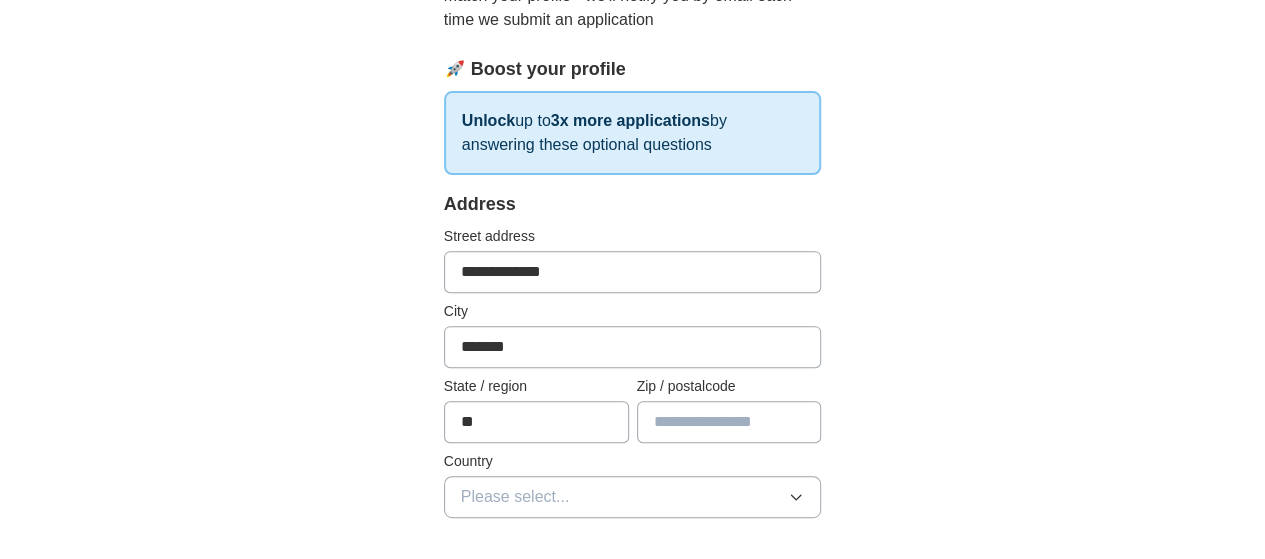 type on "*****" 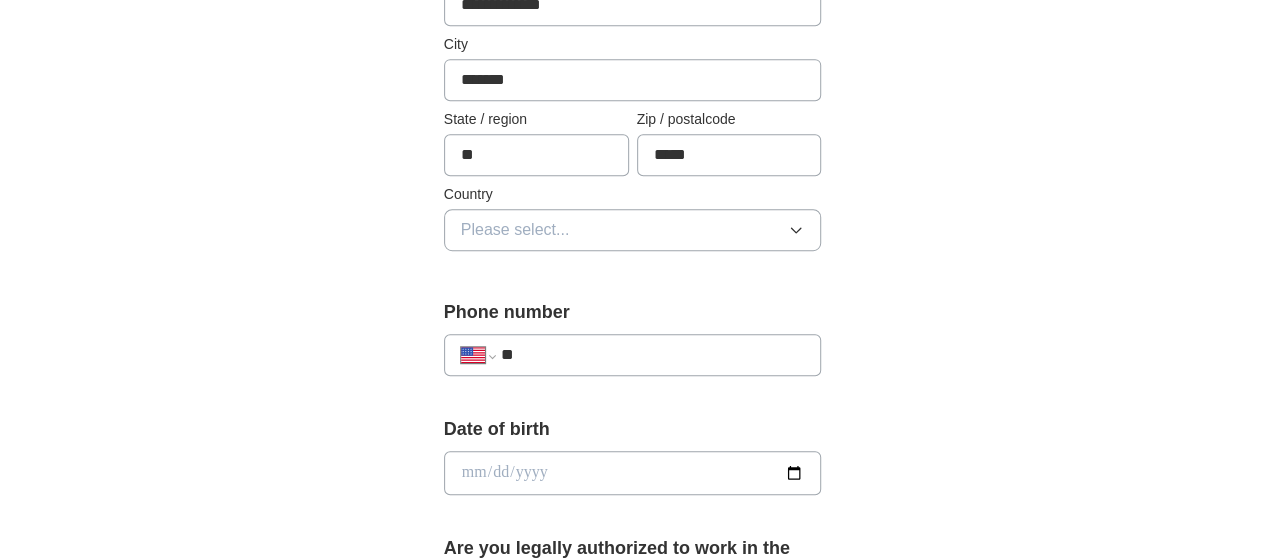 scroll, scrollTop: 536, scrollLeft: 0, axis: vertical 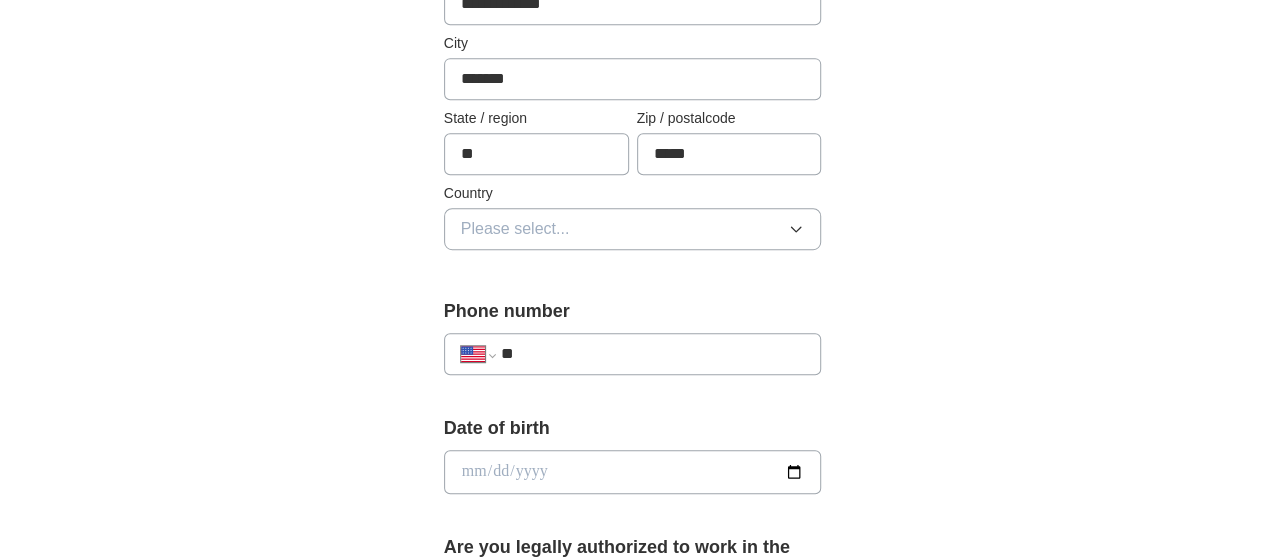click on "Please select..." at bounding box center [515, 229] 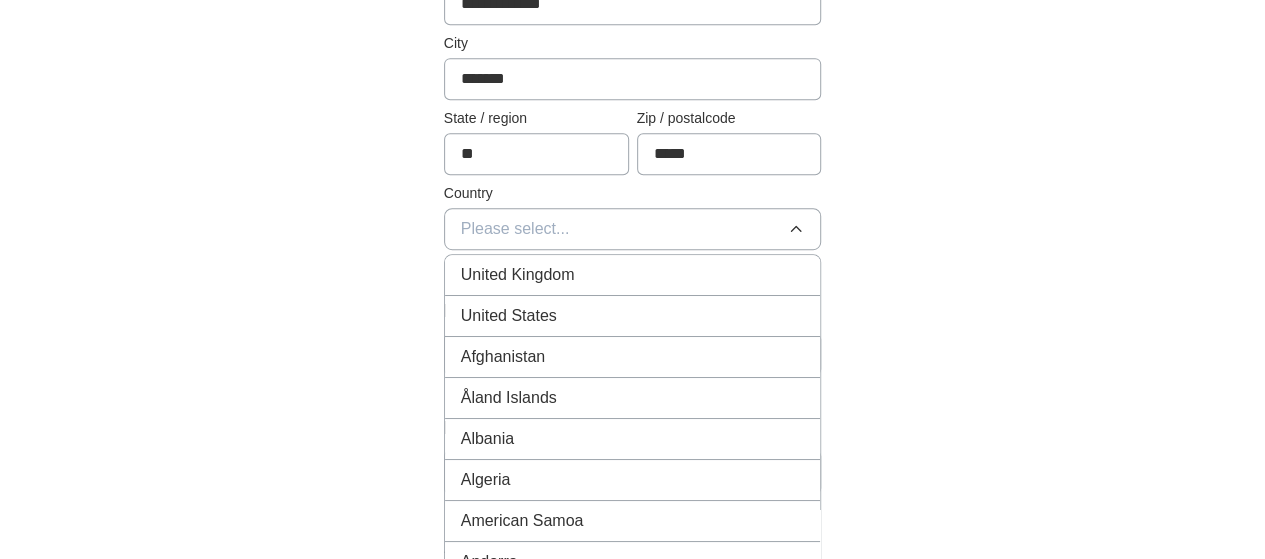 click on "United States" at bounding box center [509, 316] 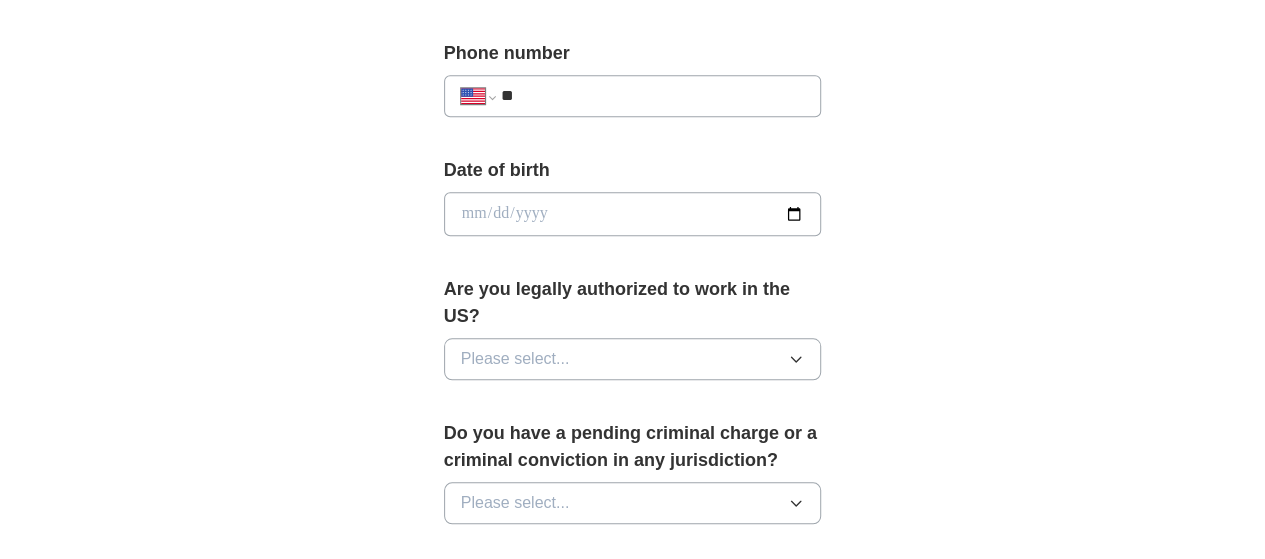 scroll, scrollTop: 811, scrollLeft: 0, axis: vertical 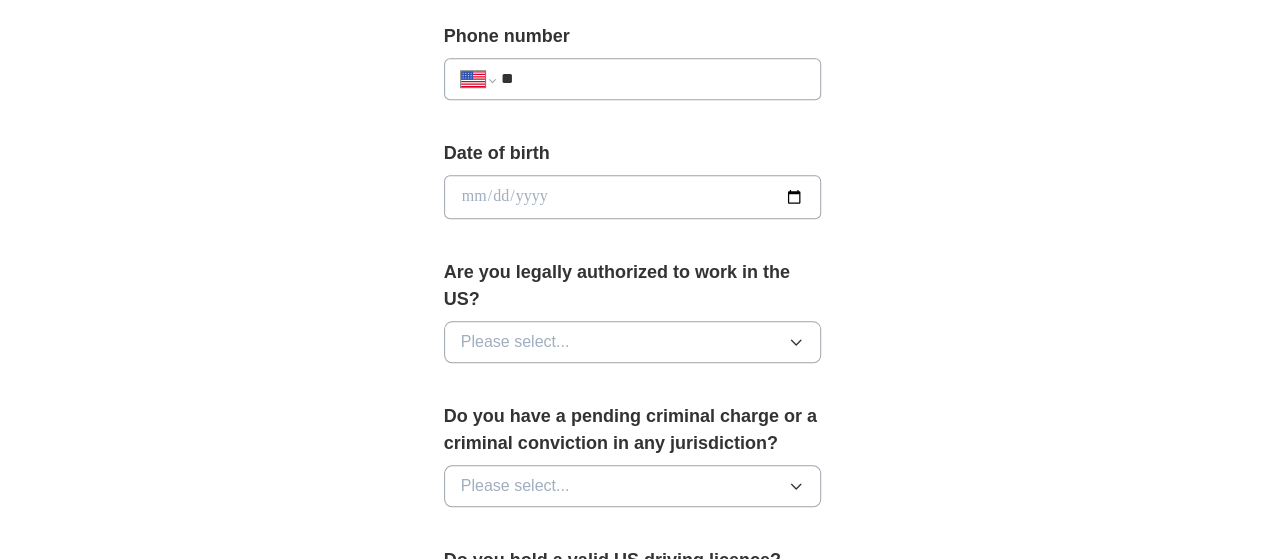 click at bounding box center [633, 197] 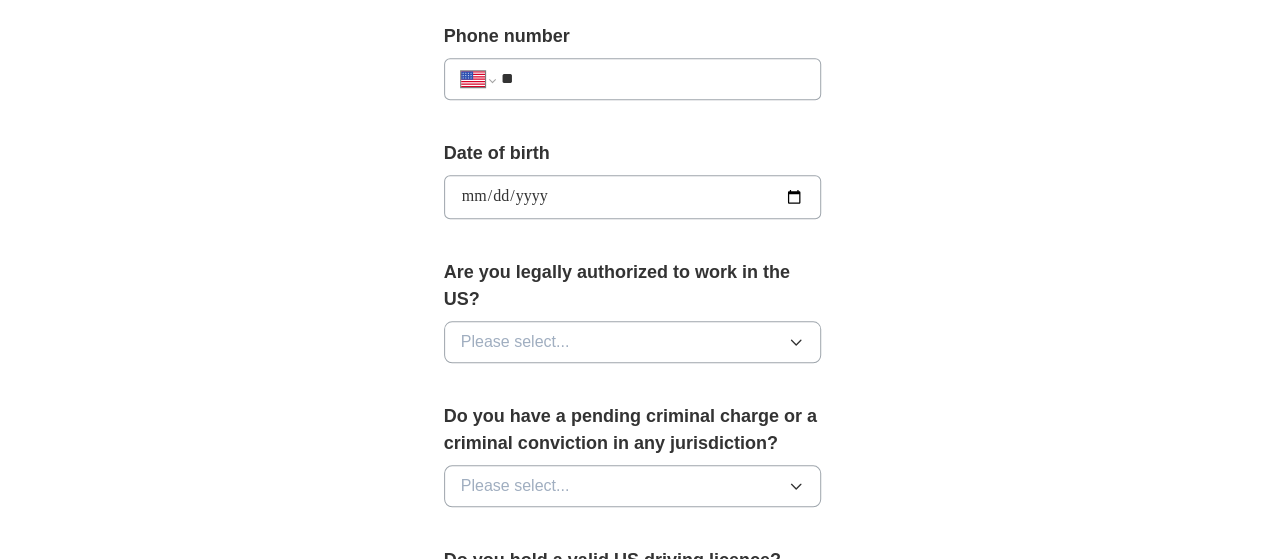 type on "**********" 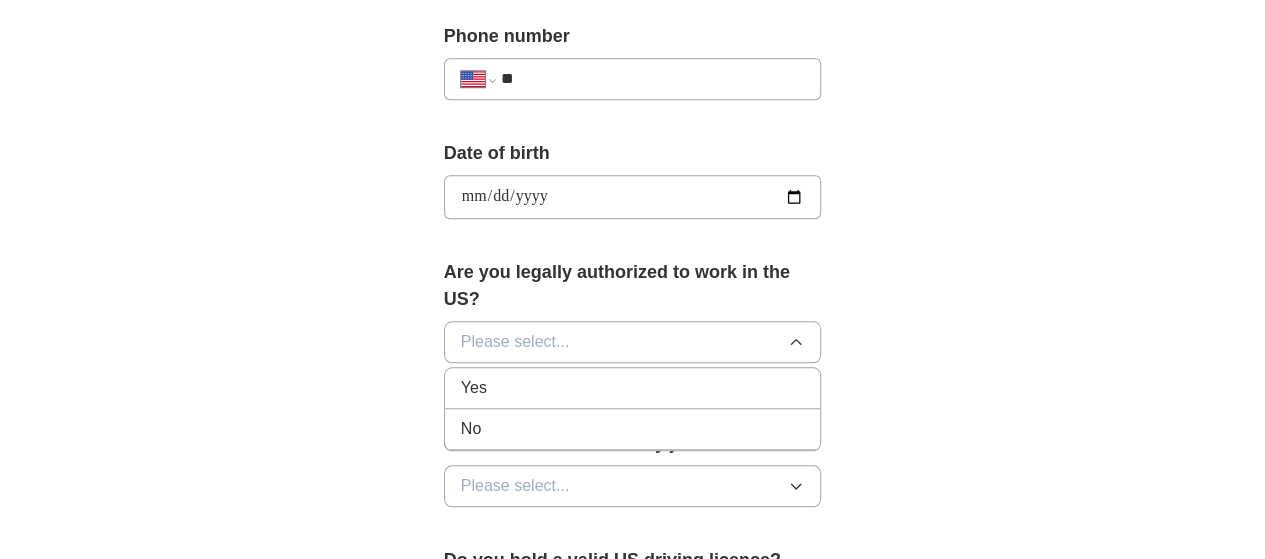 click on "Yes" at bounding box center (633, 388) 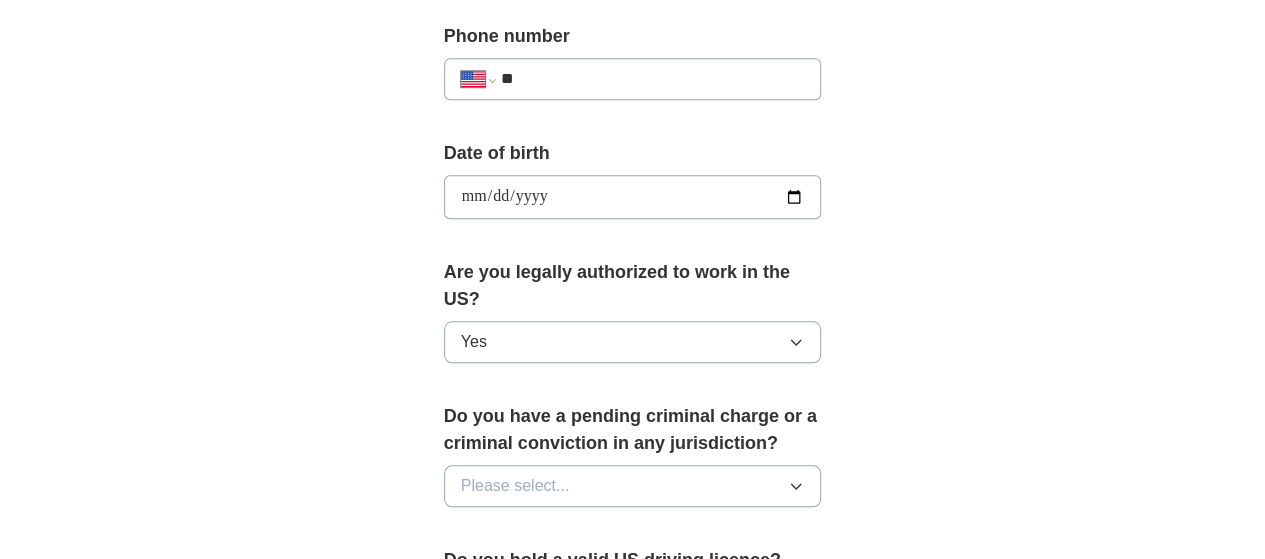 click on "Please select..." at bounding box center [515, 486] 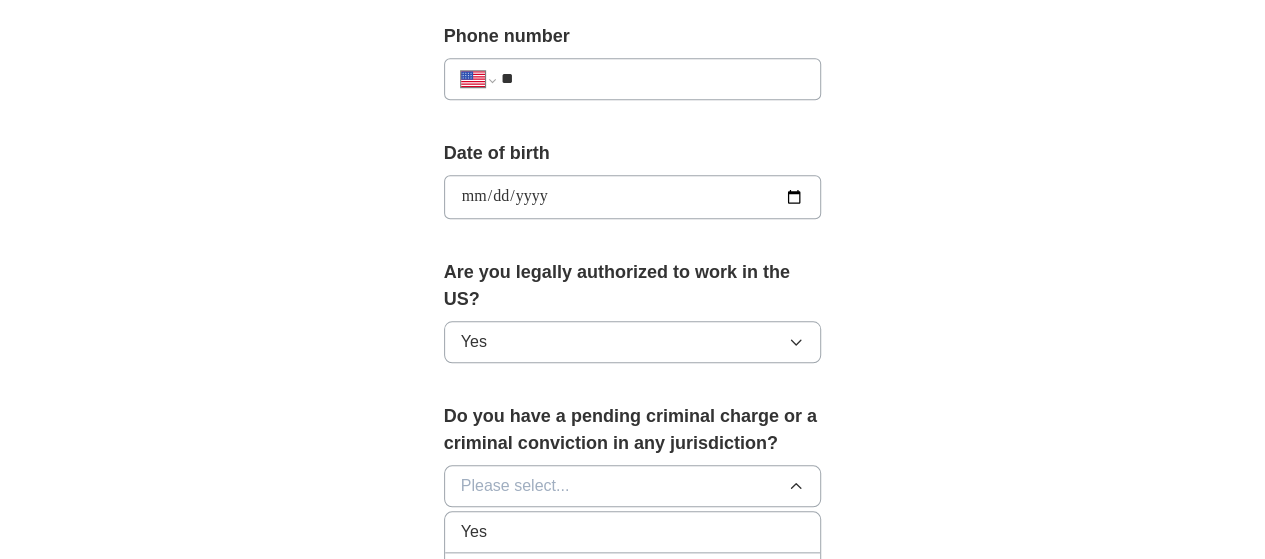 click on "No" at bounding box center (633, 573) 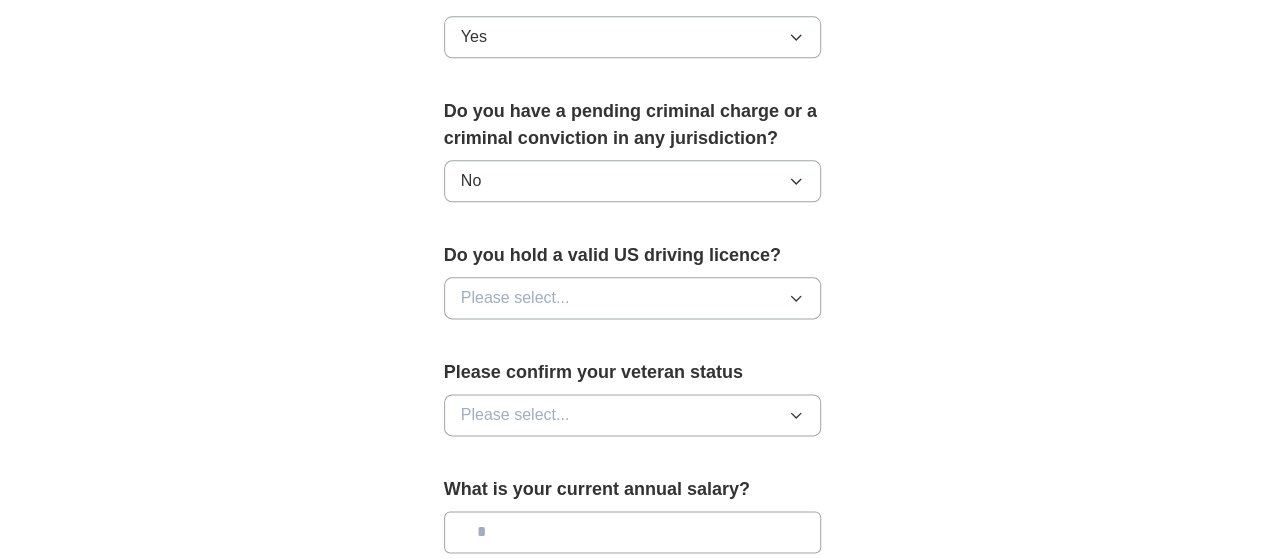 scroll, scrollTop: 1117, scrollLeft: 0, axis: vertical 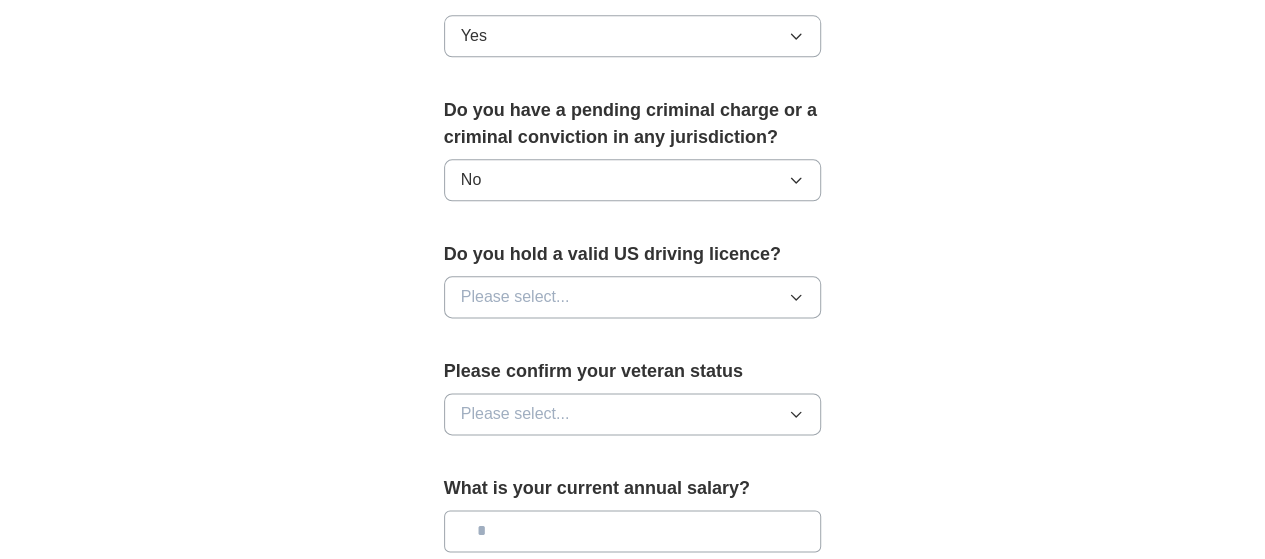 click on "Please select..." at bounding box center (633, 297) 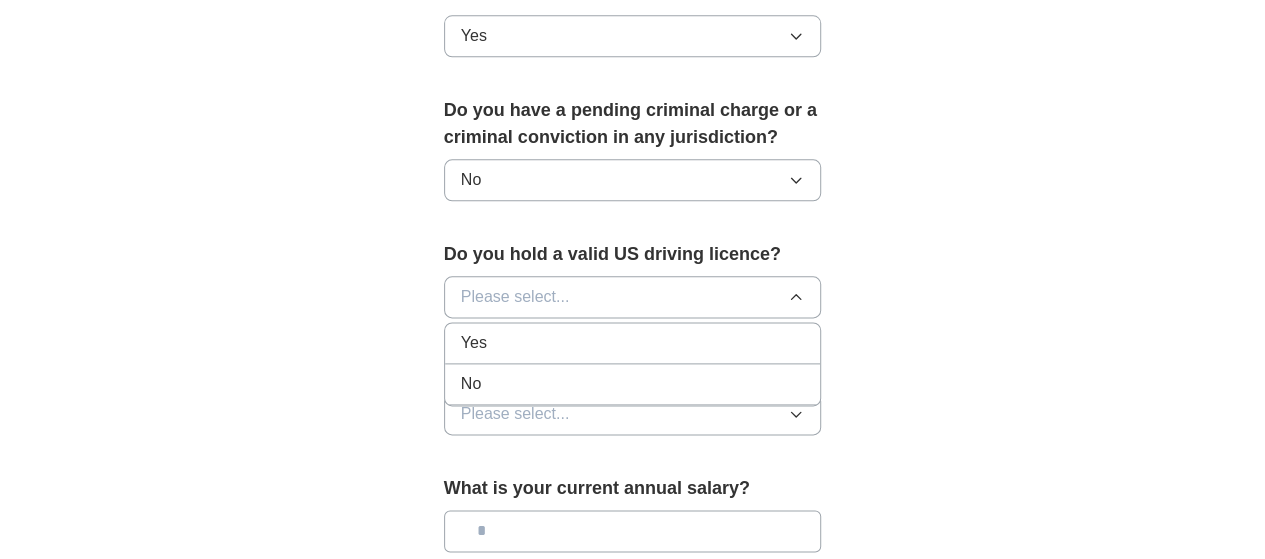 click on "Yes" at bounding box center (633, 343) 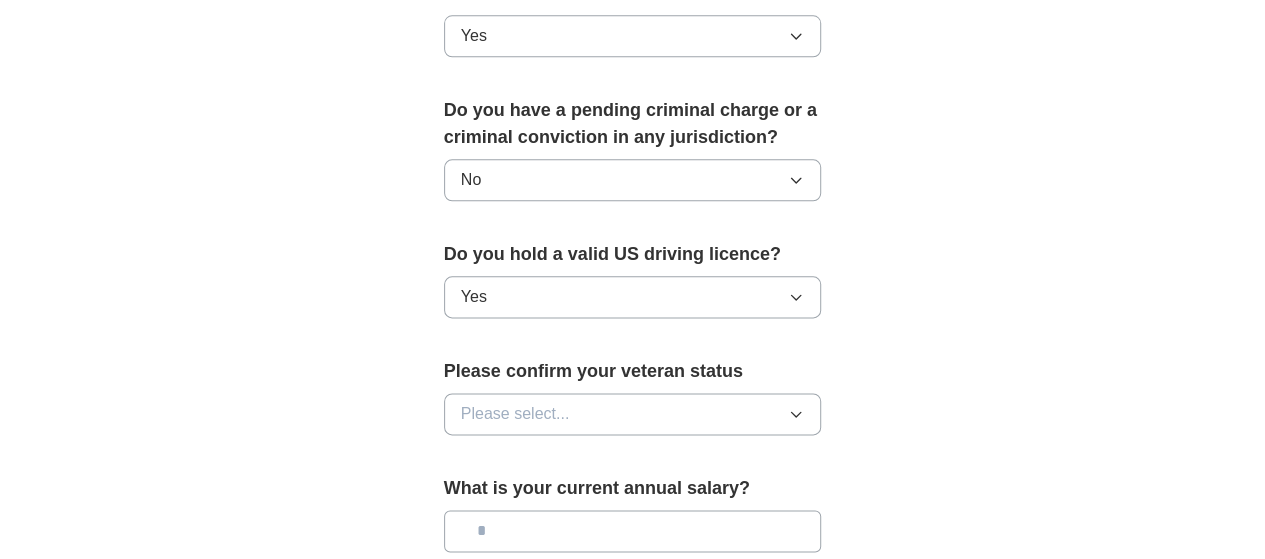 click on "Please select..." at bounding box center (515, 414) 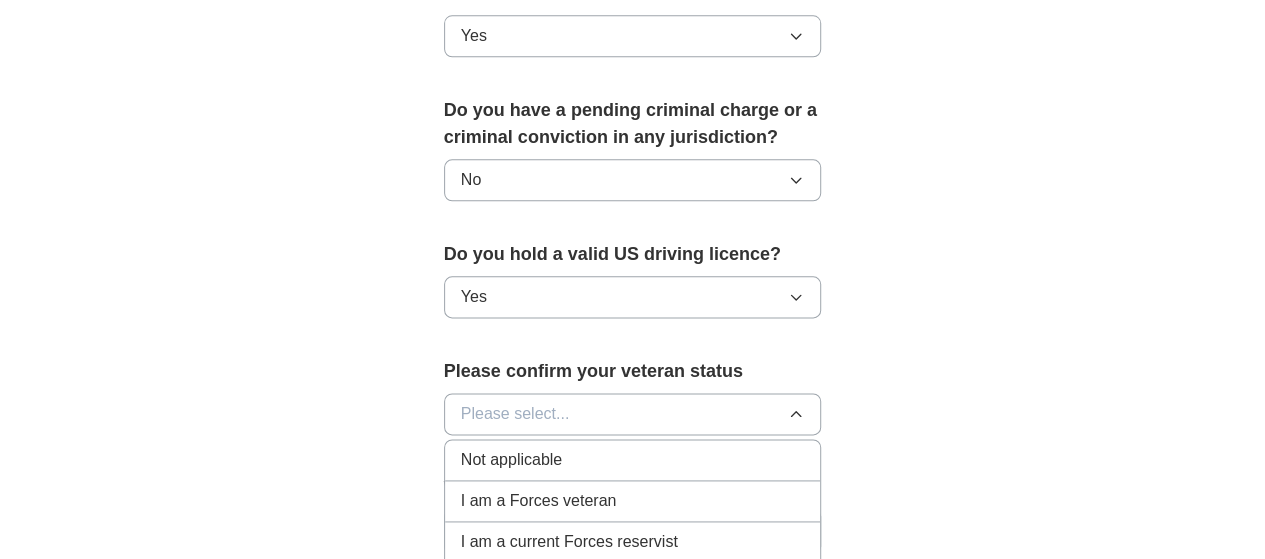 click on "Not applicable" at bounding box center [633, 460] 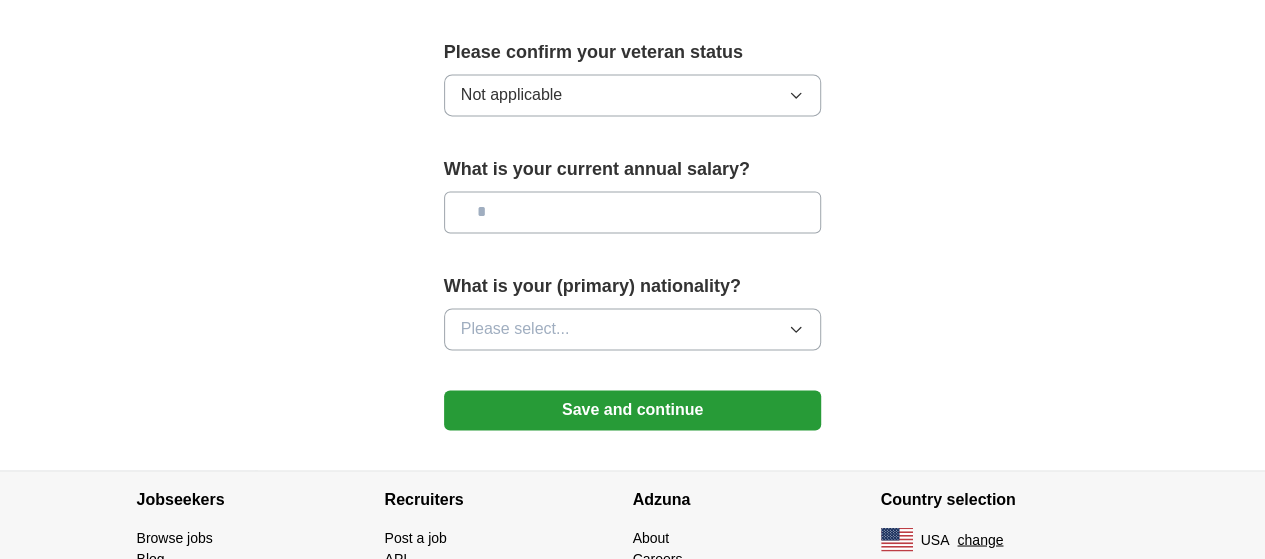 scroll, scrollTop: 1437, scrollLeft: 0, axis: vertical 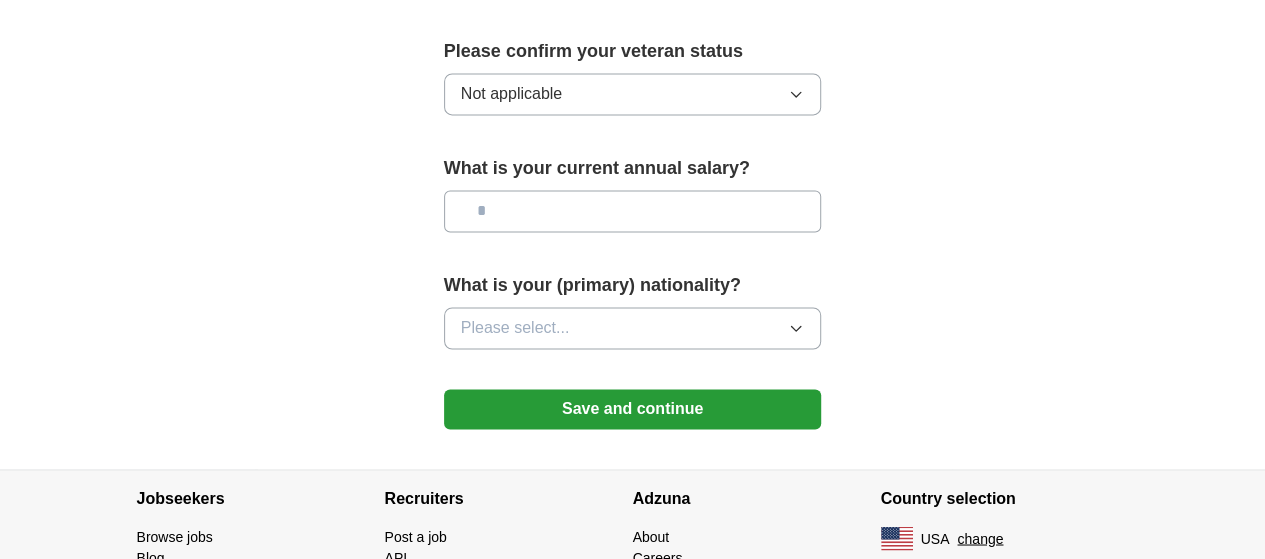 click at bounding box center [633, 211] 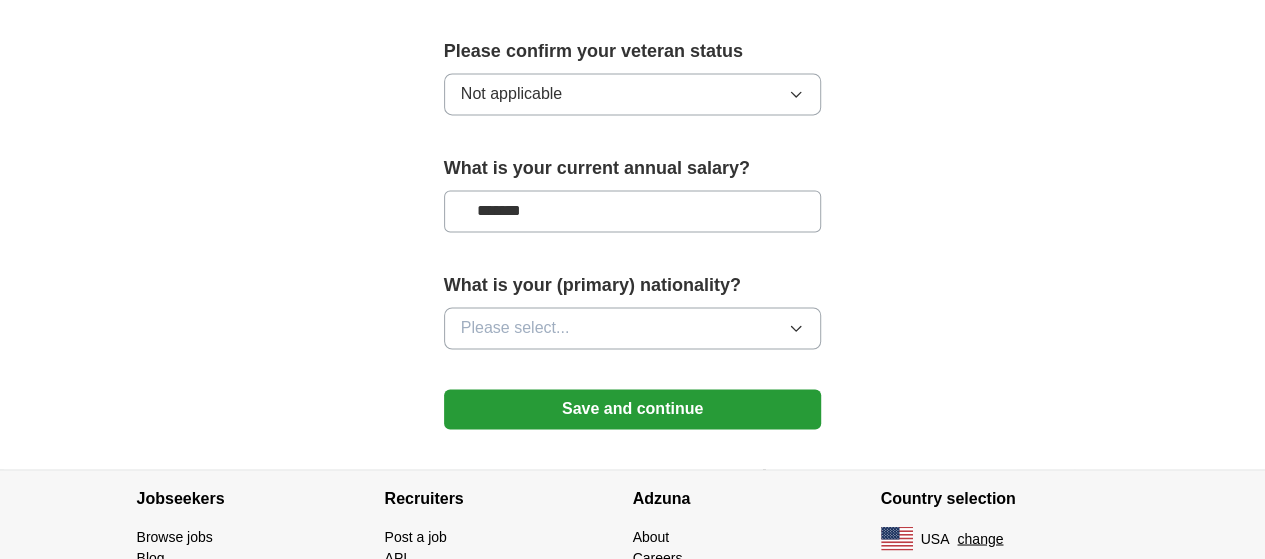 type on "*******" 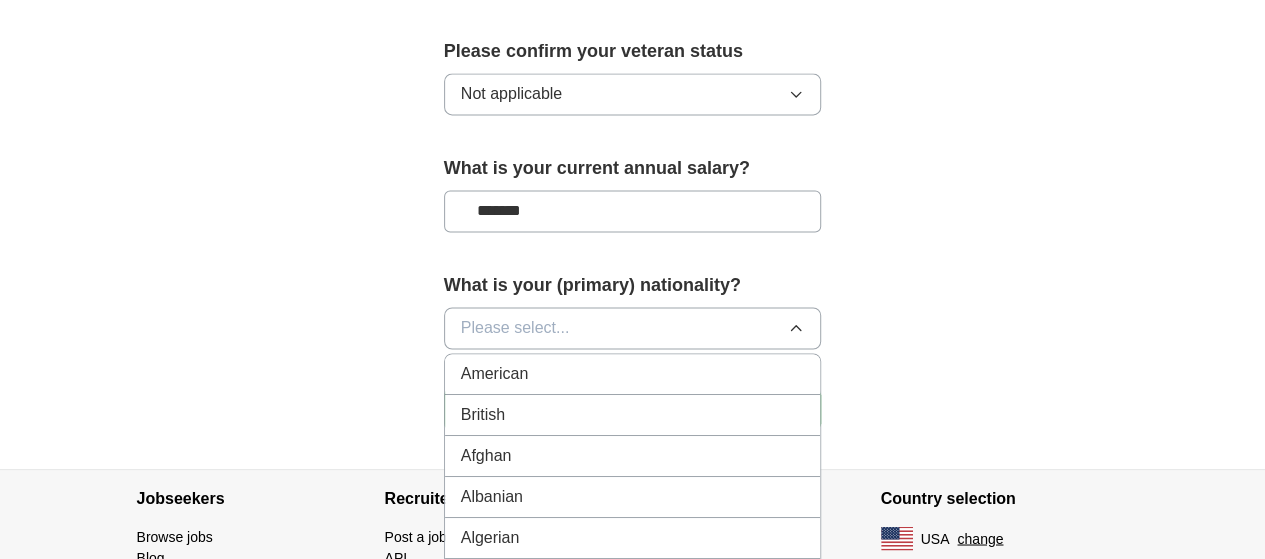 type 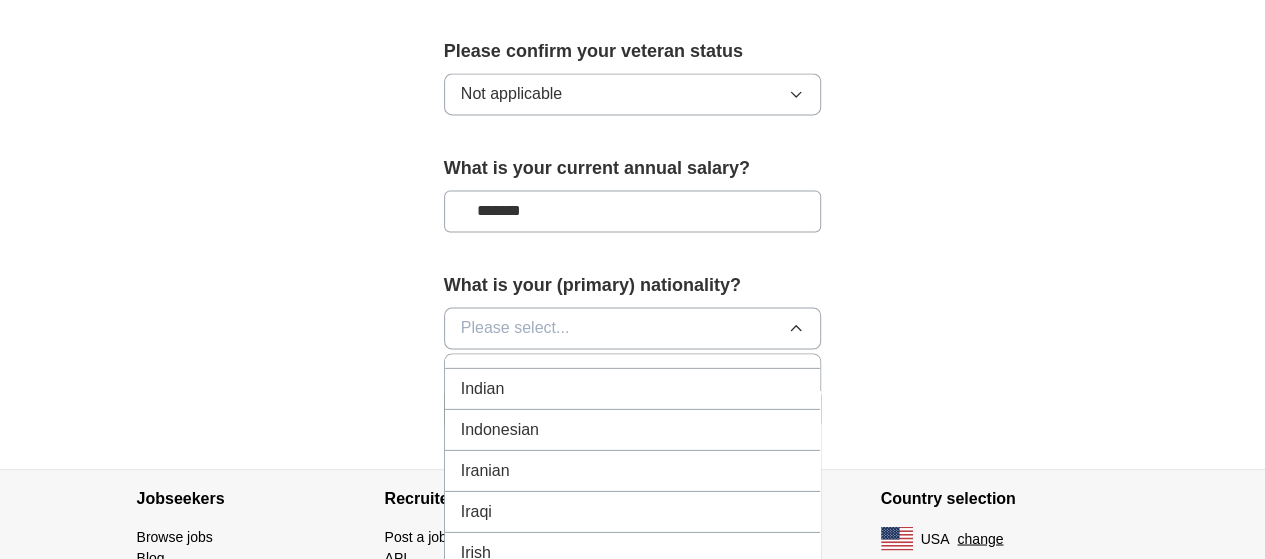 scroll, scrollTop: 3260, scrollLeft: 0, axis: vertical 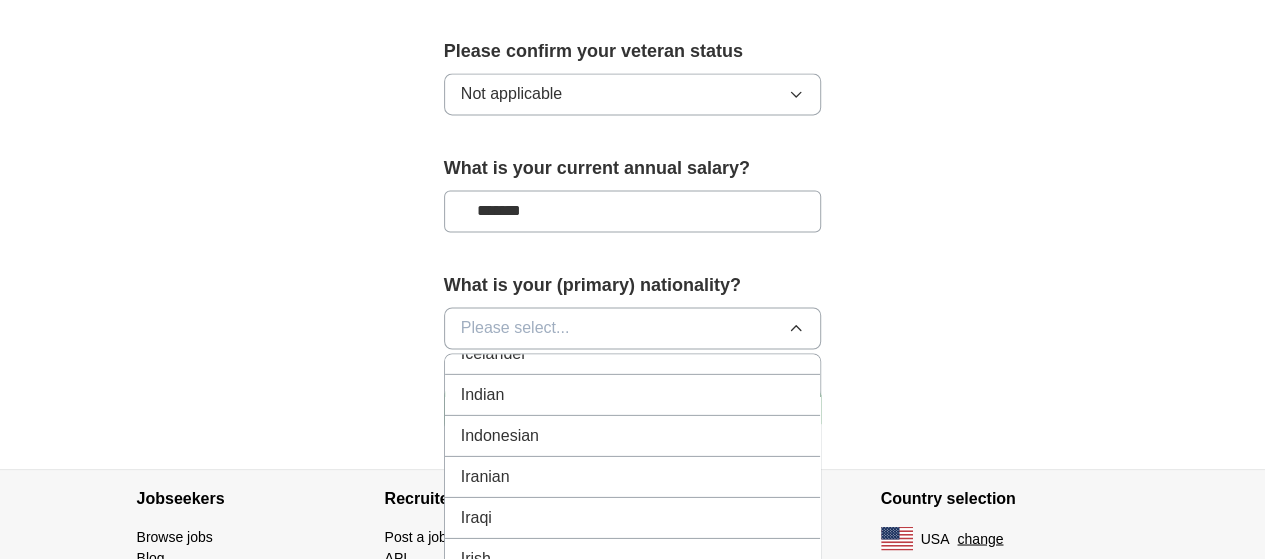 click on "Indian" at bounding box center [633, 394] 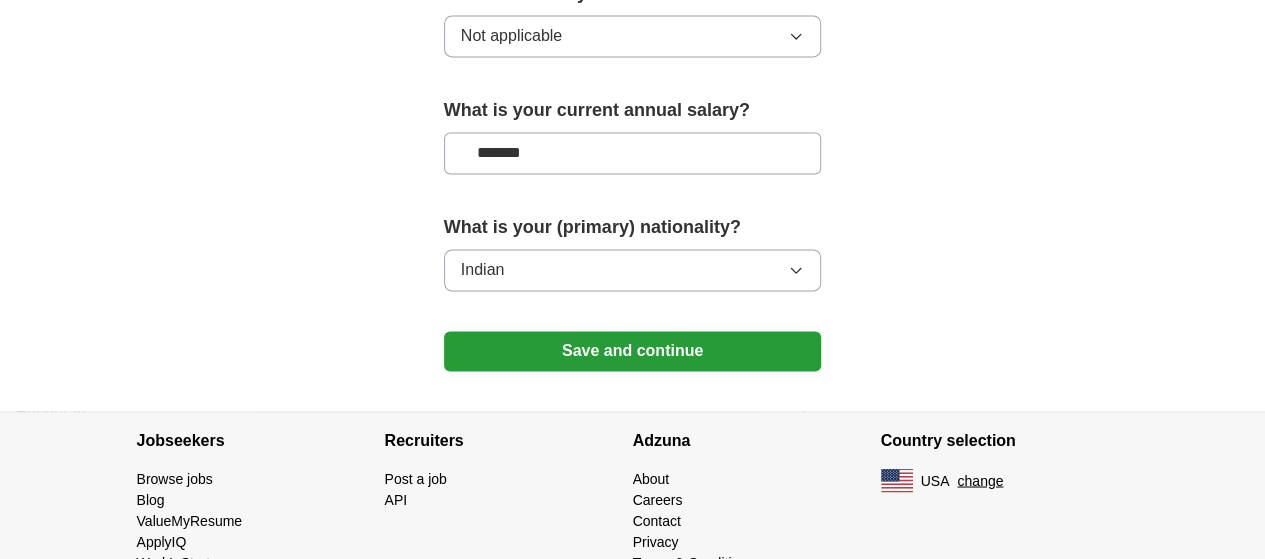 scroll, scrollTop: 1497, scrollLeft: 0, axis: vertical 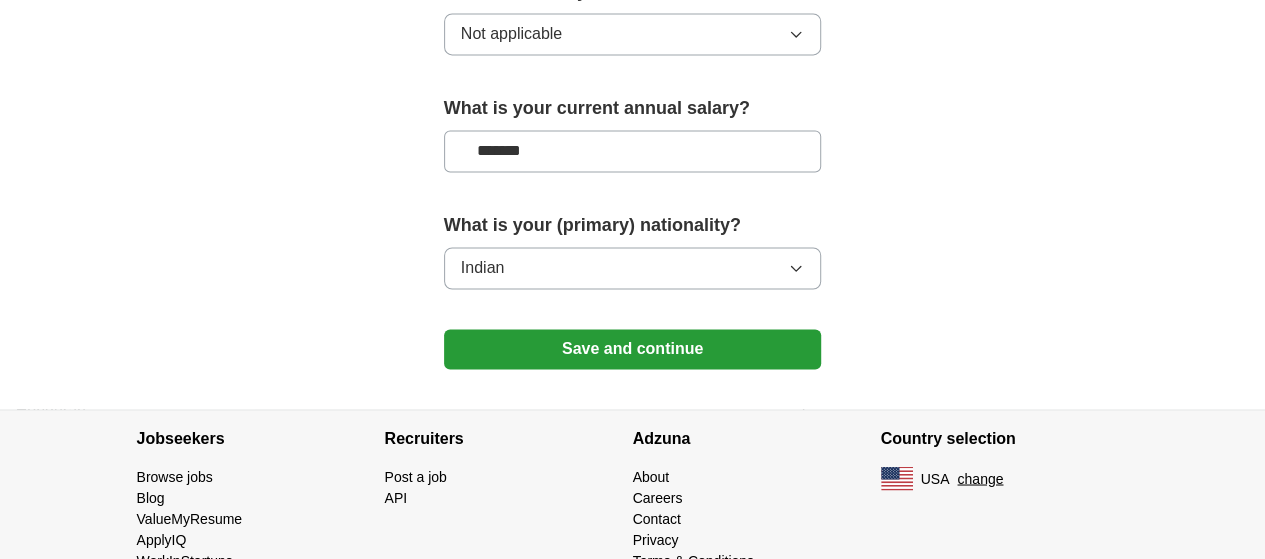 click on "Save and continue" at bounding box center [633, 349] 